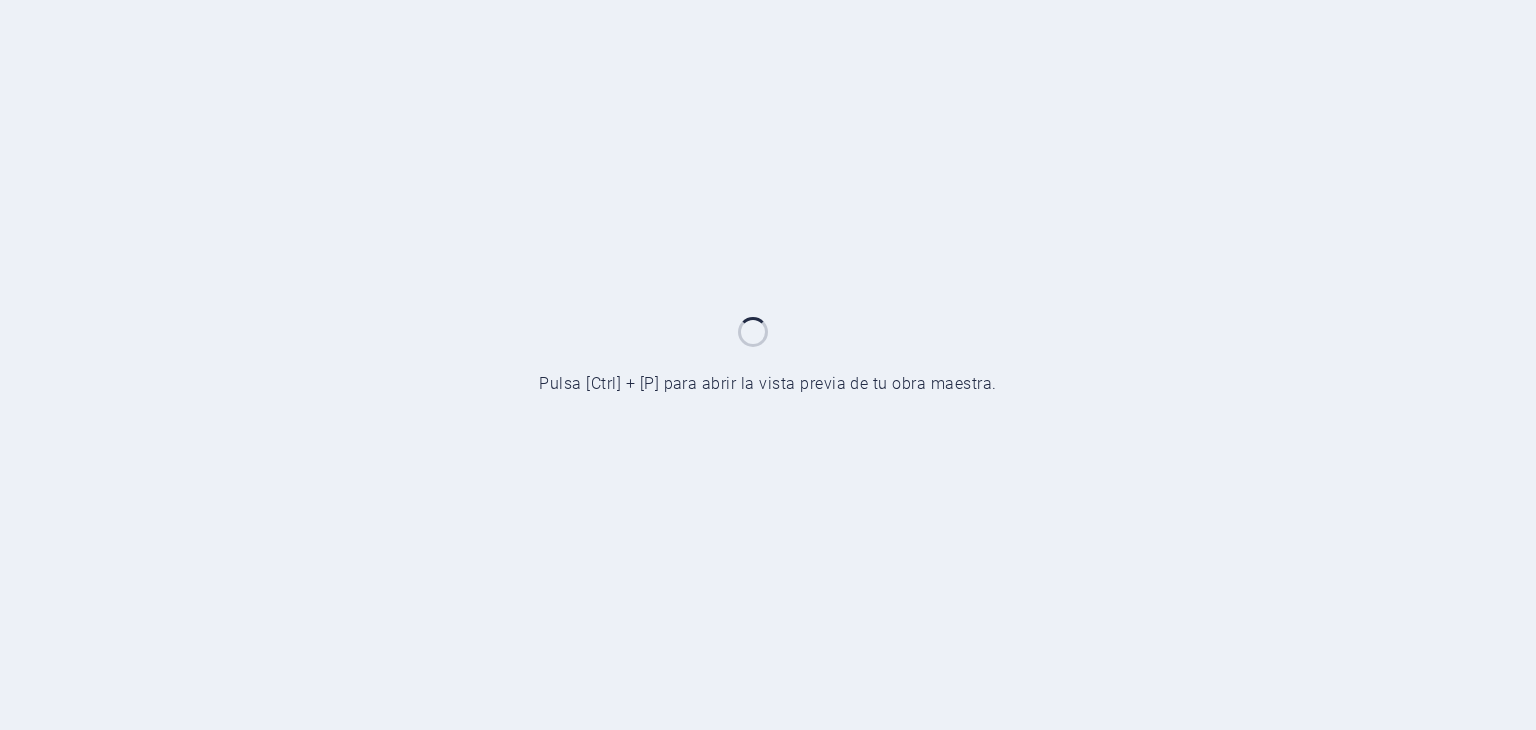 scroll, scrollTop: 0, scrollLeft: 0, axis: both 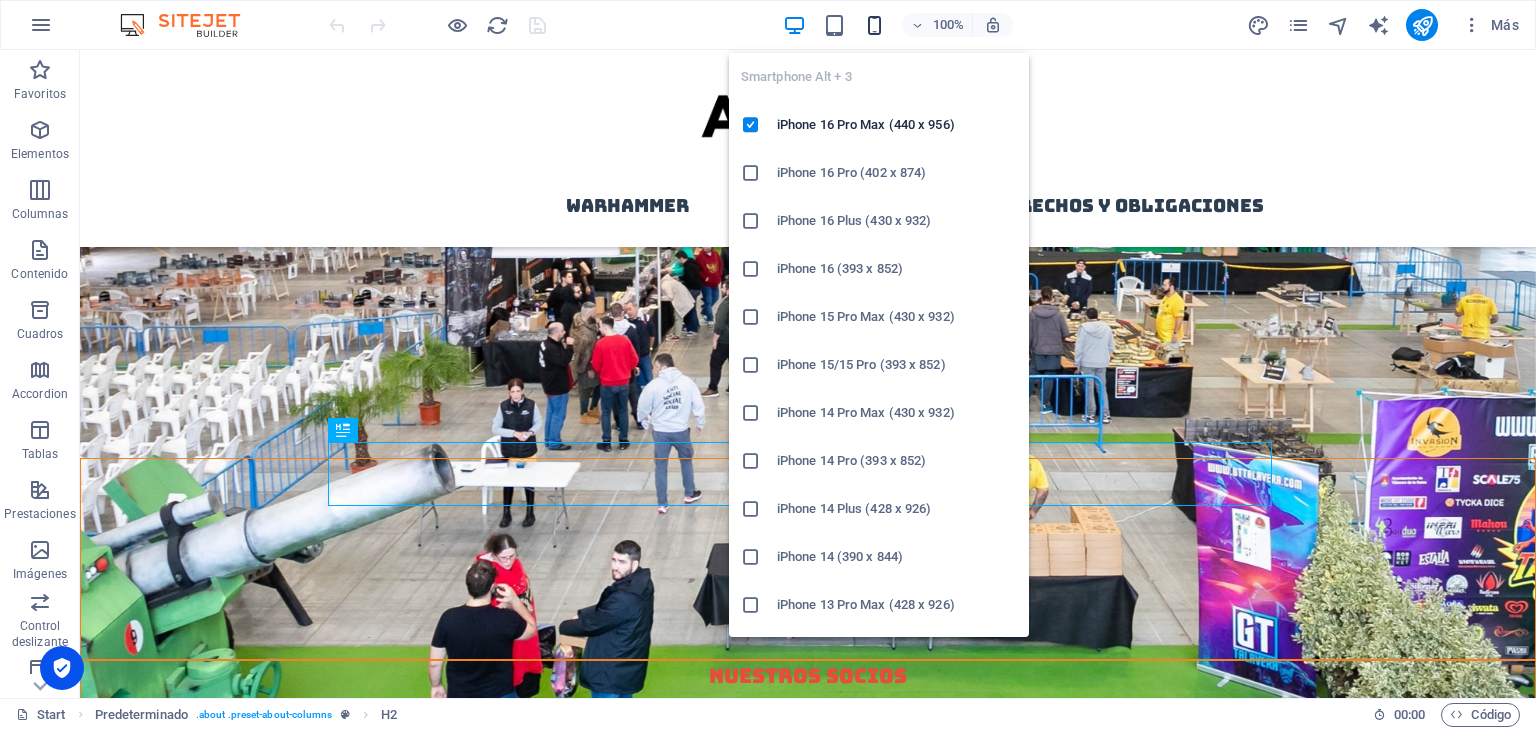 click at bounding box center [874, 25] 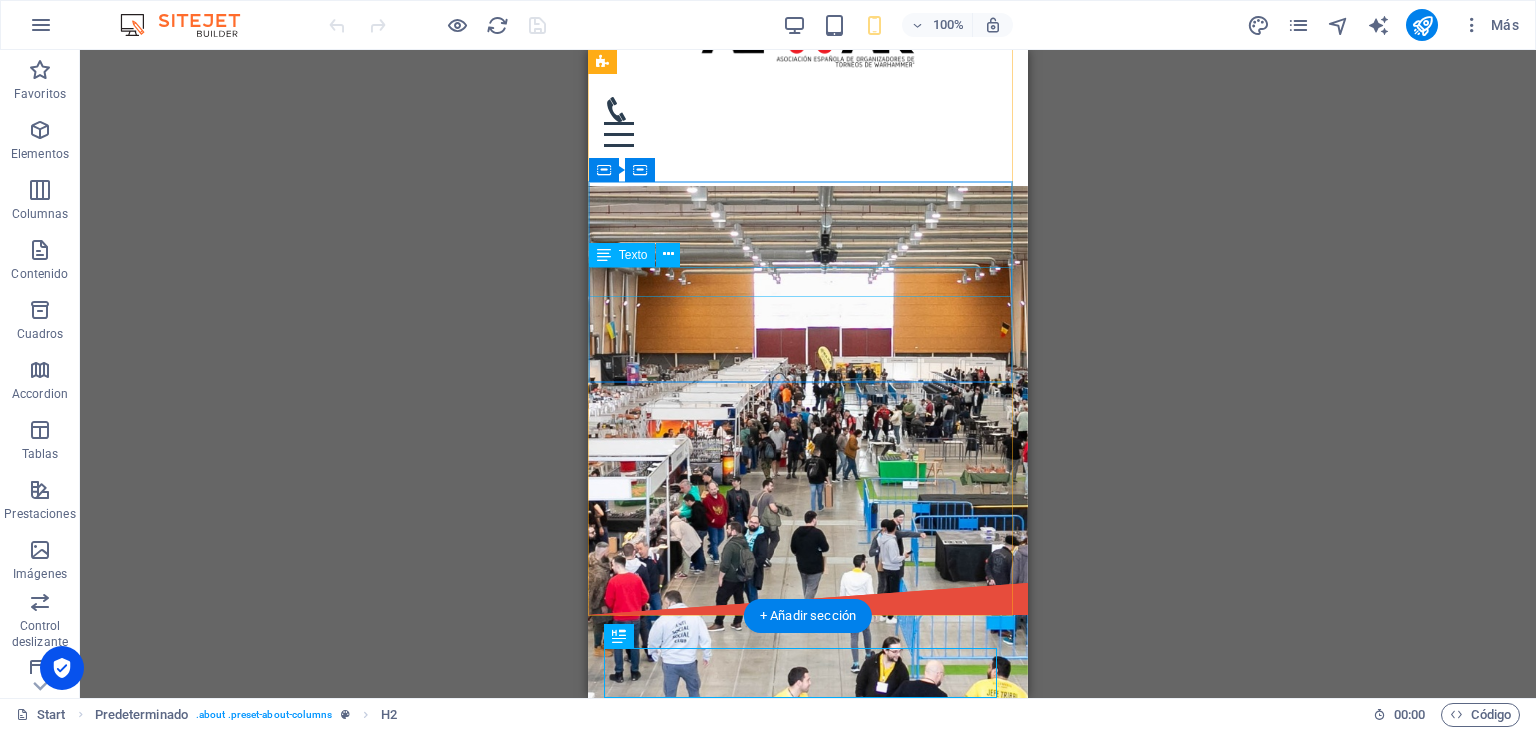 scroll, scrollTop: 0, scrollLeft: 0, axis: both 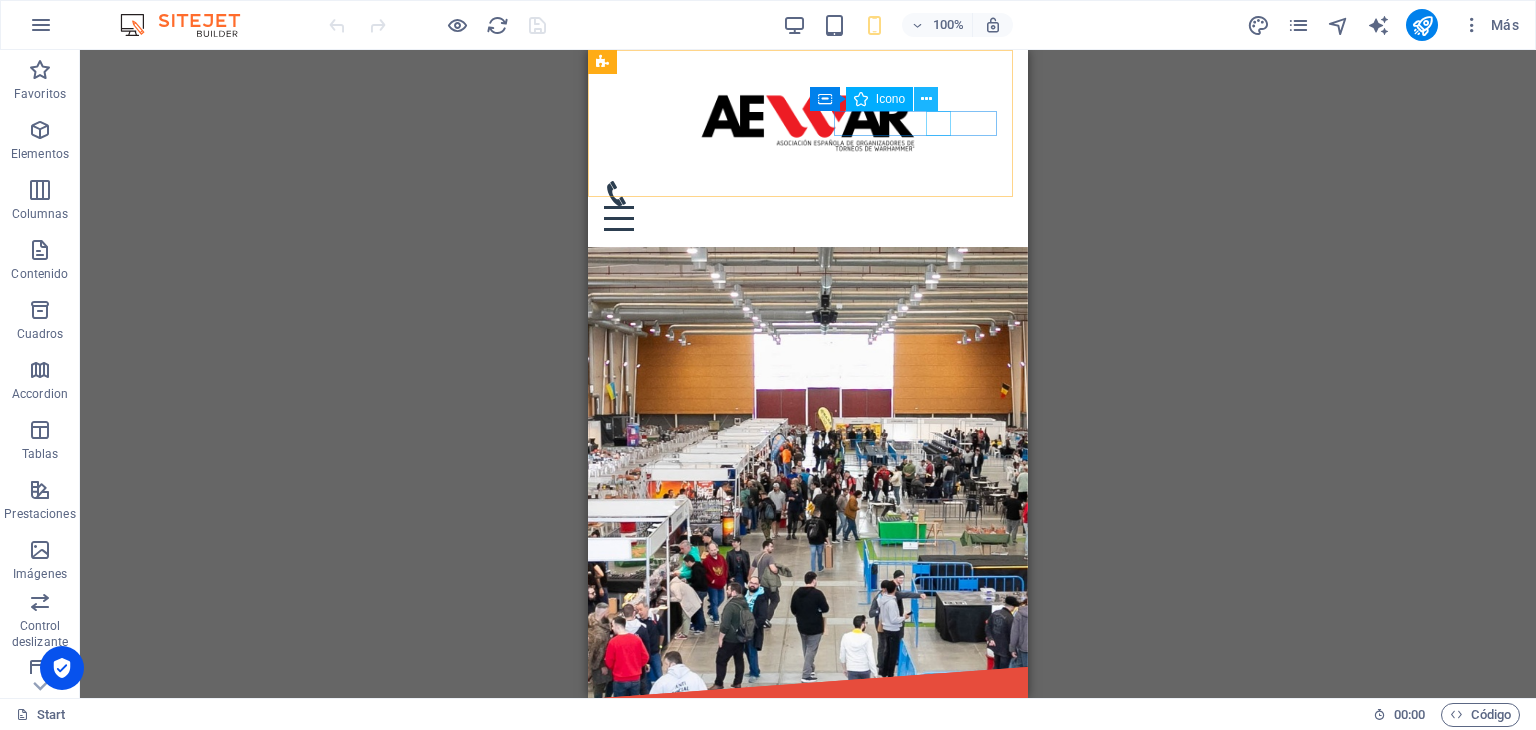 click at bounding box center [926, 99] 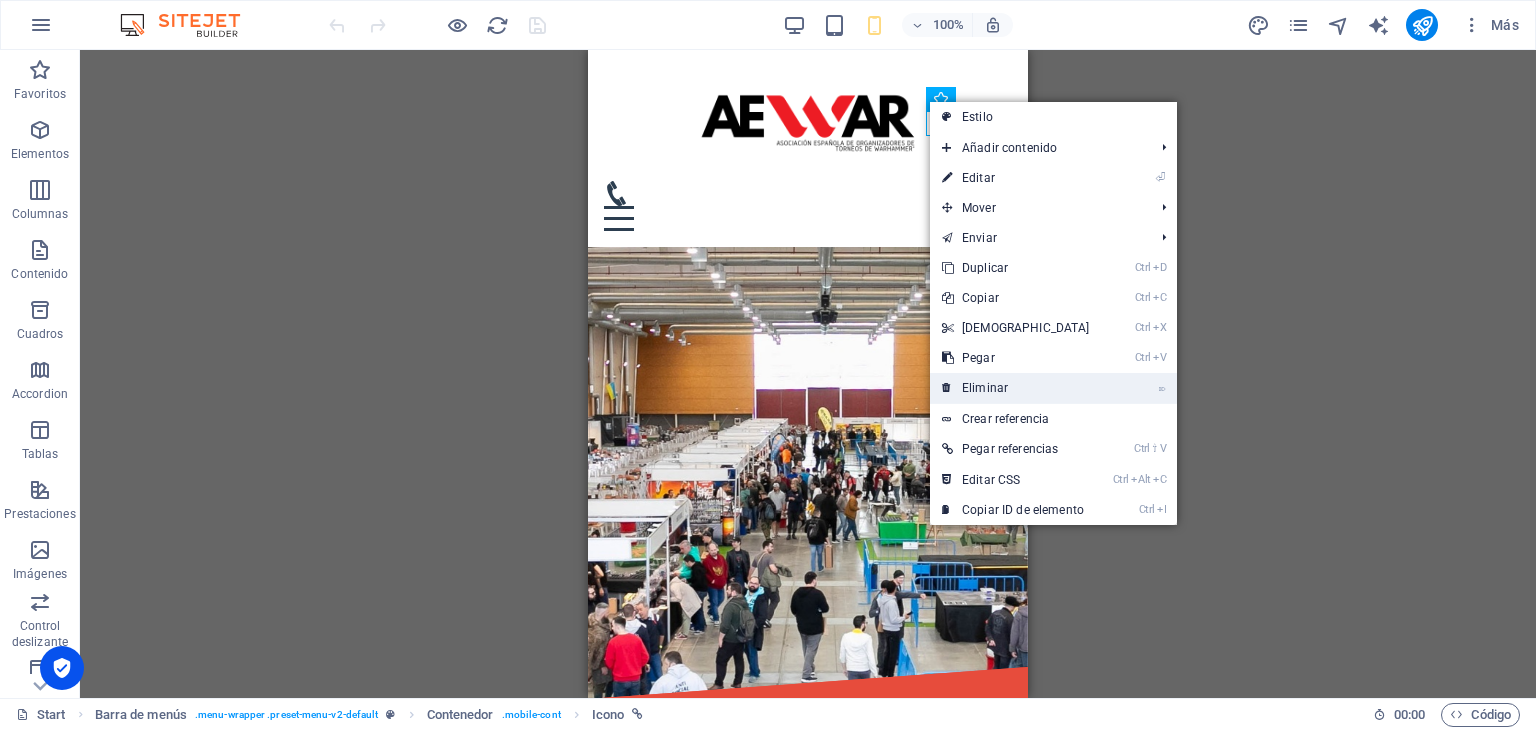 click on "⌦  Eliminar" at bounding box center (1016, 388) 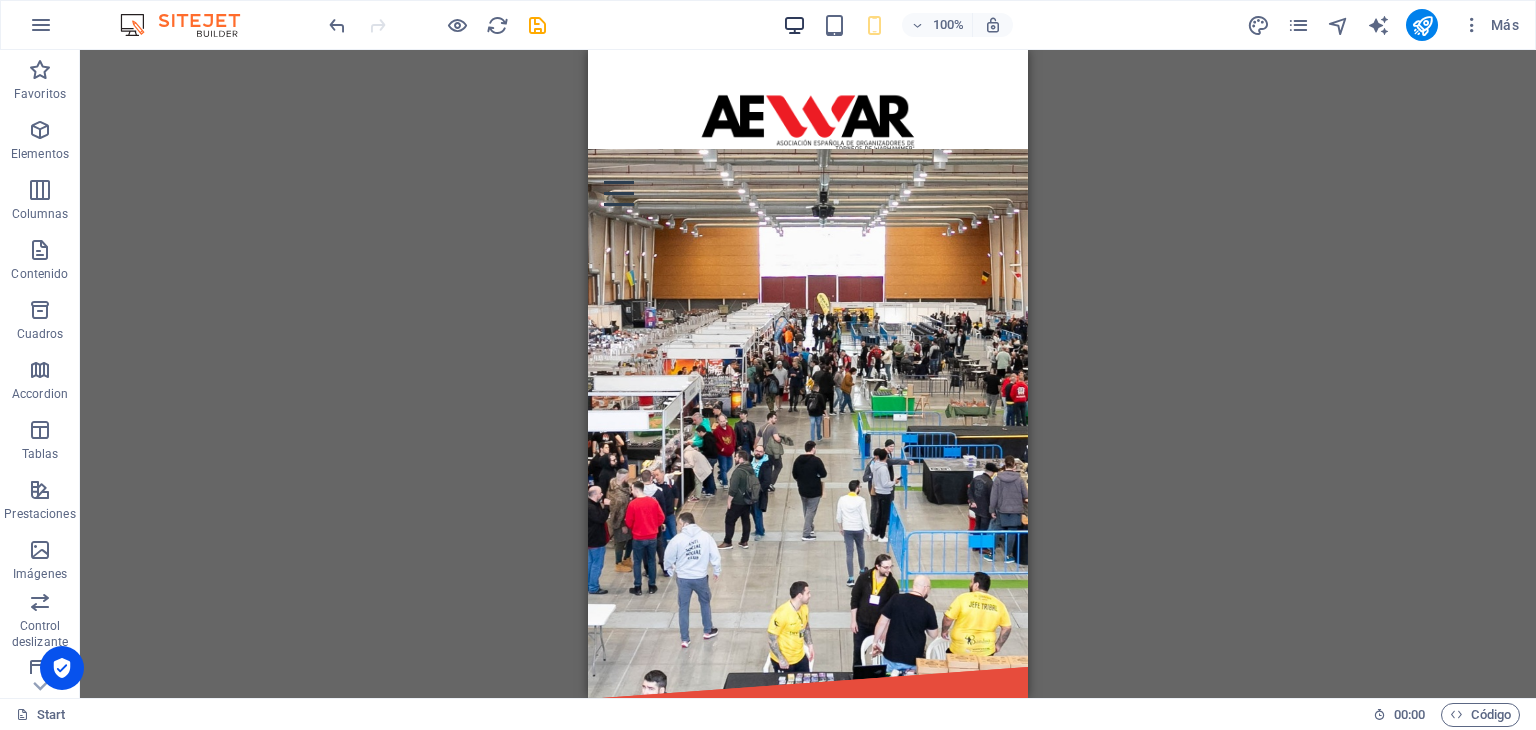 click at bounding box center (794, 25) 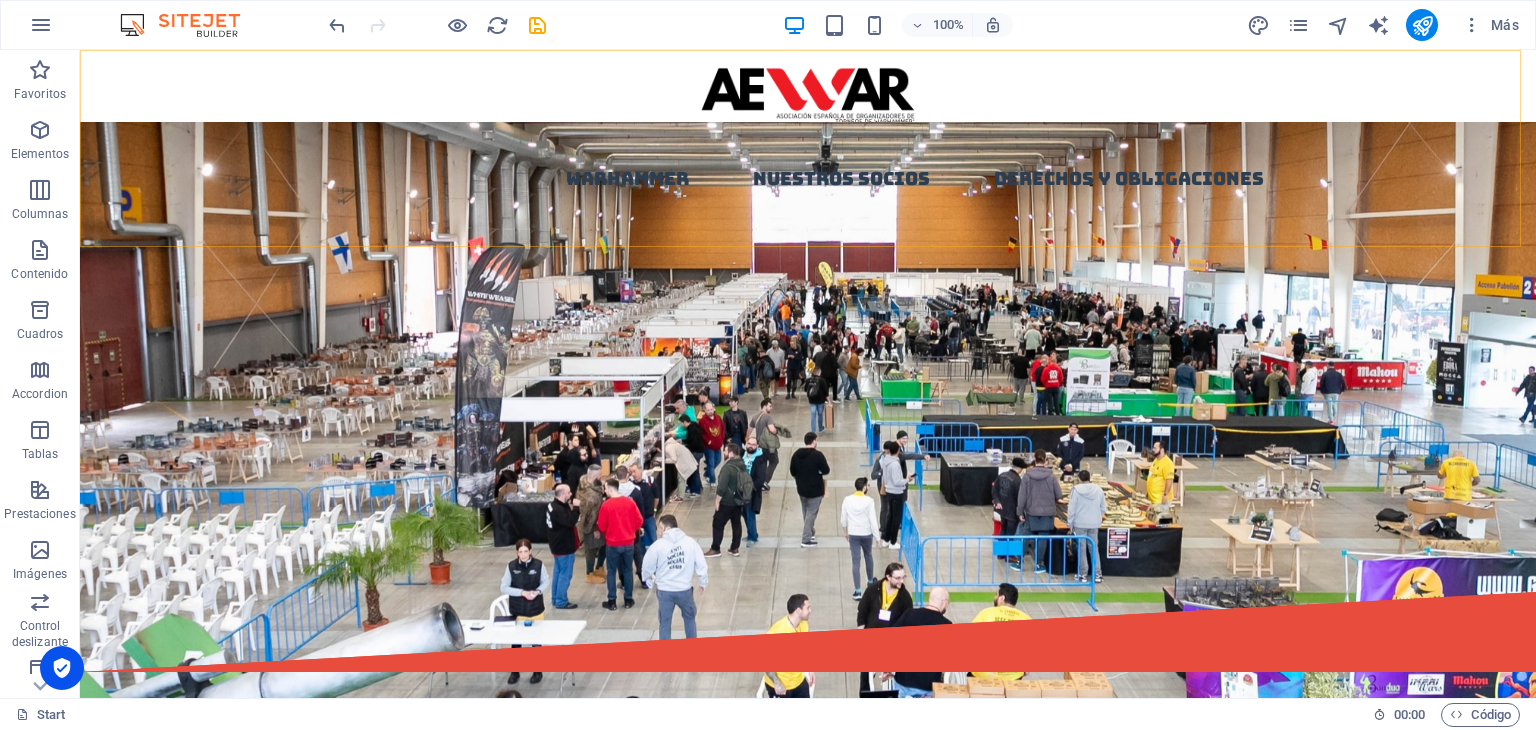 scroll, scrollTop: 0, scrollLeft: 0, axis: both 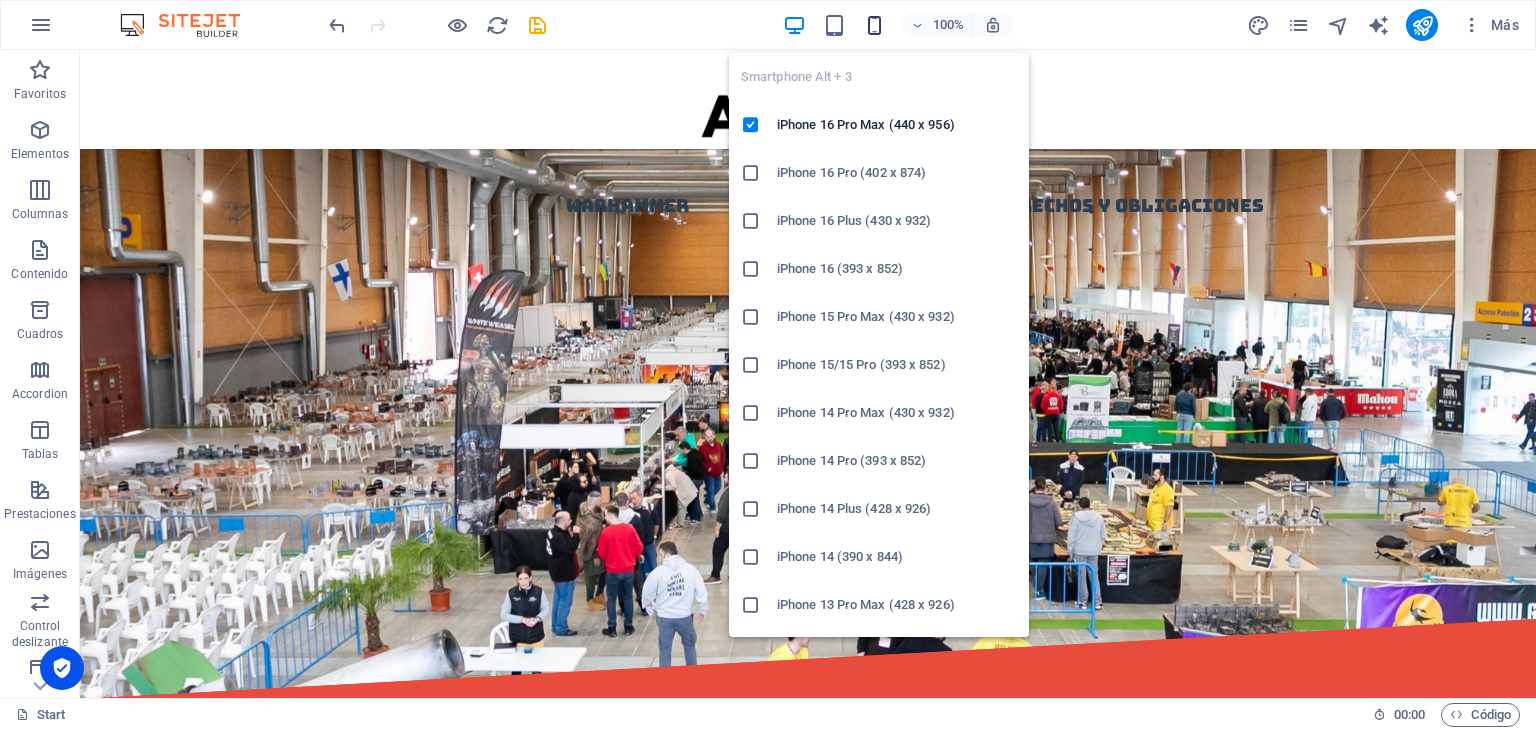 click at bounding box center (874, 25) 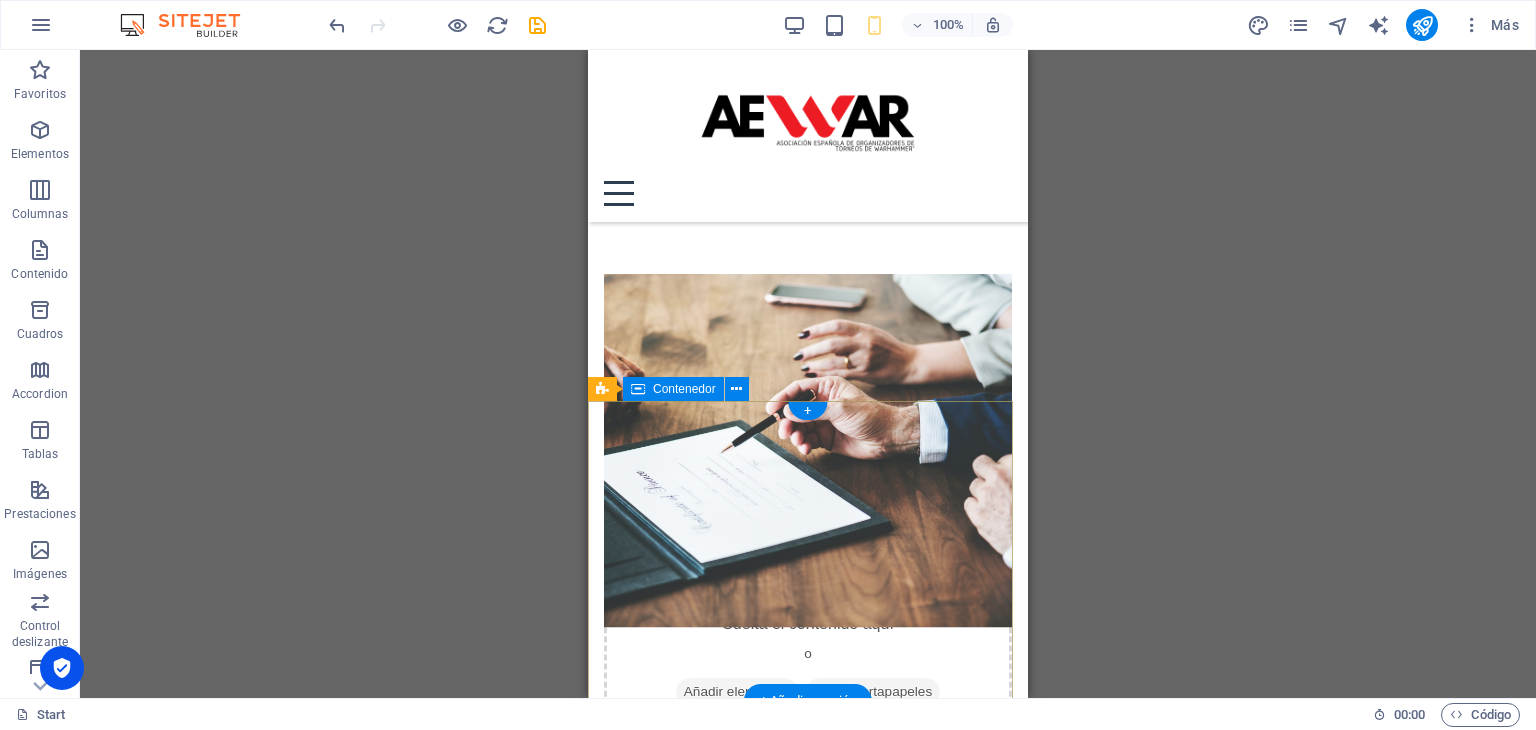 scroll, scrollTop: 7939, scrollLeft: 0, axis: vertical 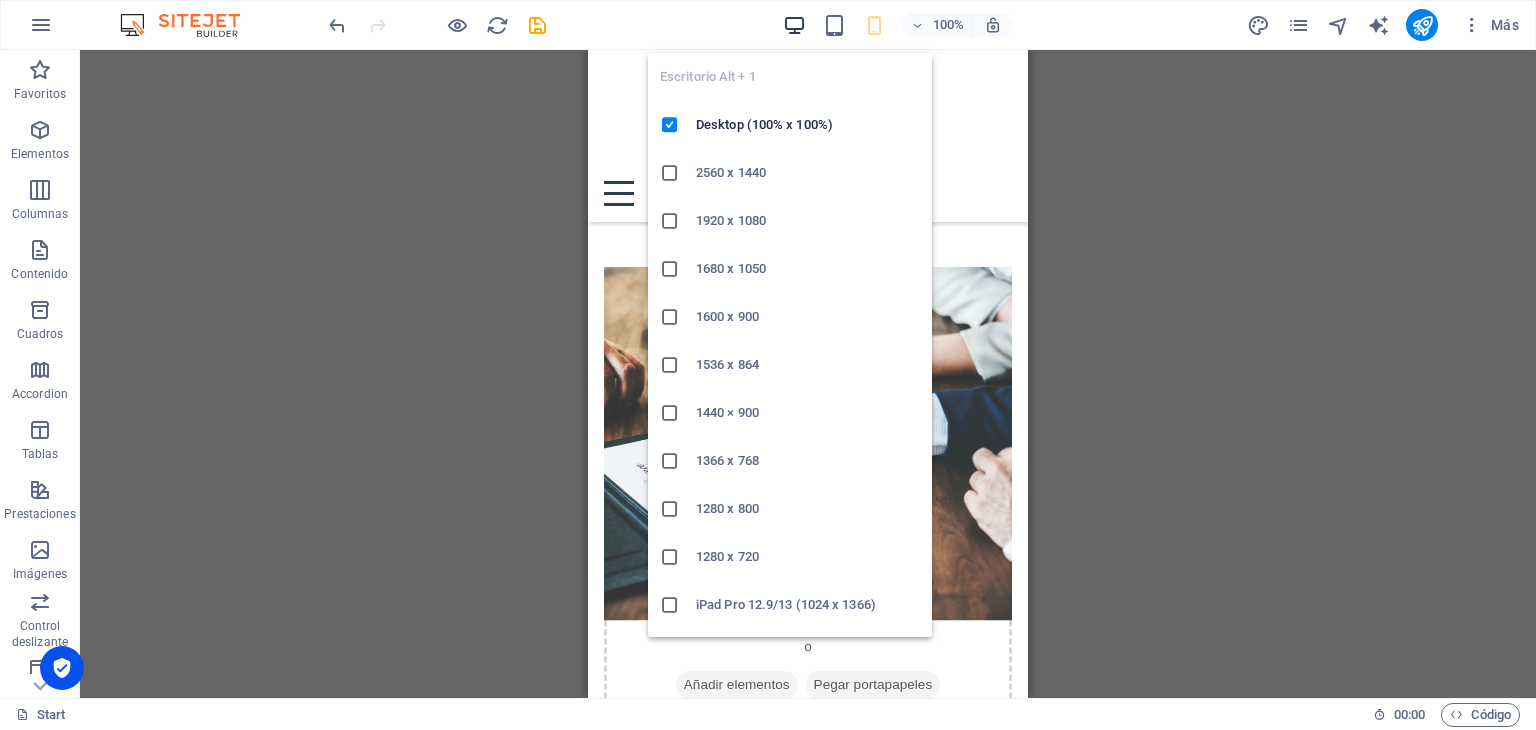 click at bounding box center [794, 25] 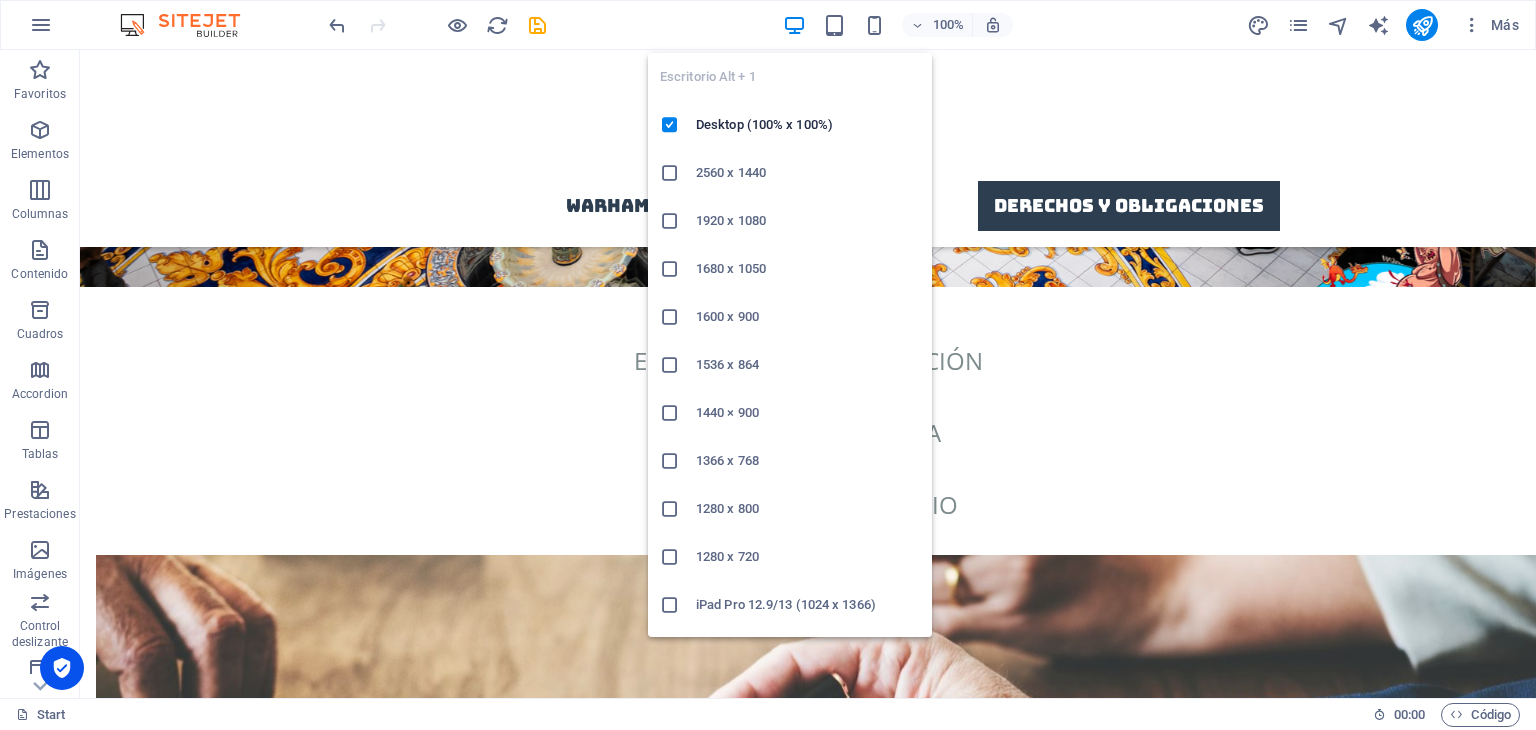 scroll, scrollTop: 6252, scrollLeft: 0, axis: vertical 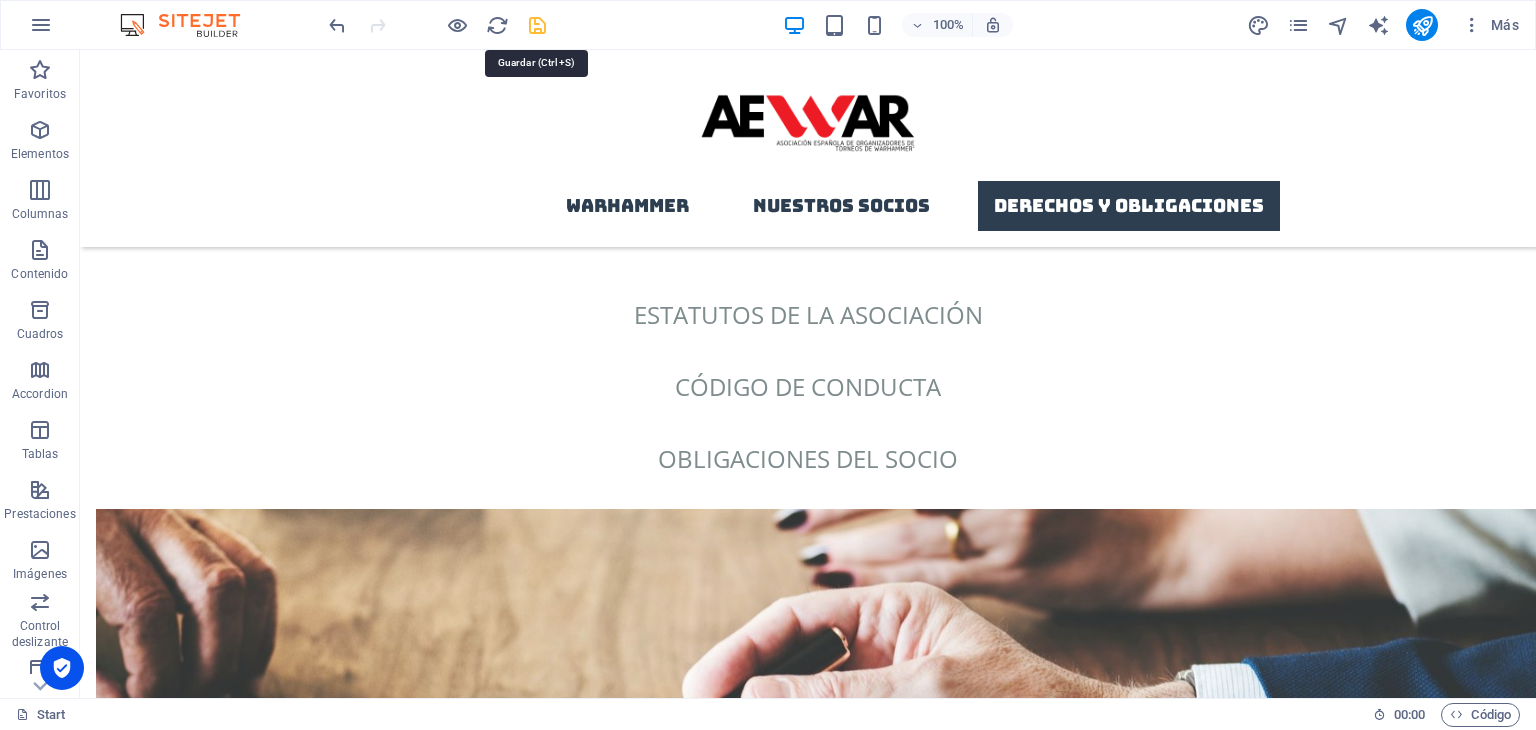 click at bounding box center (537, 25) 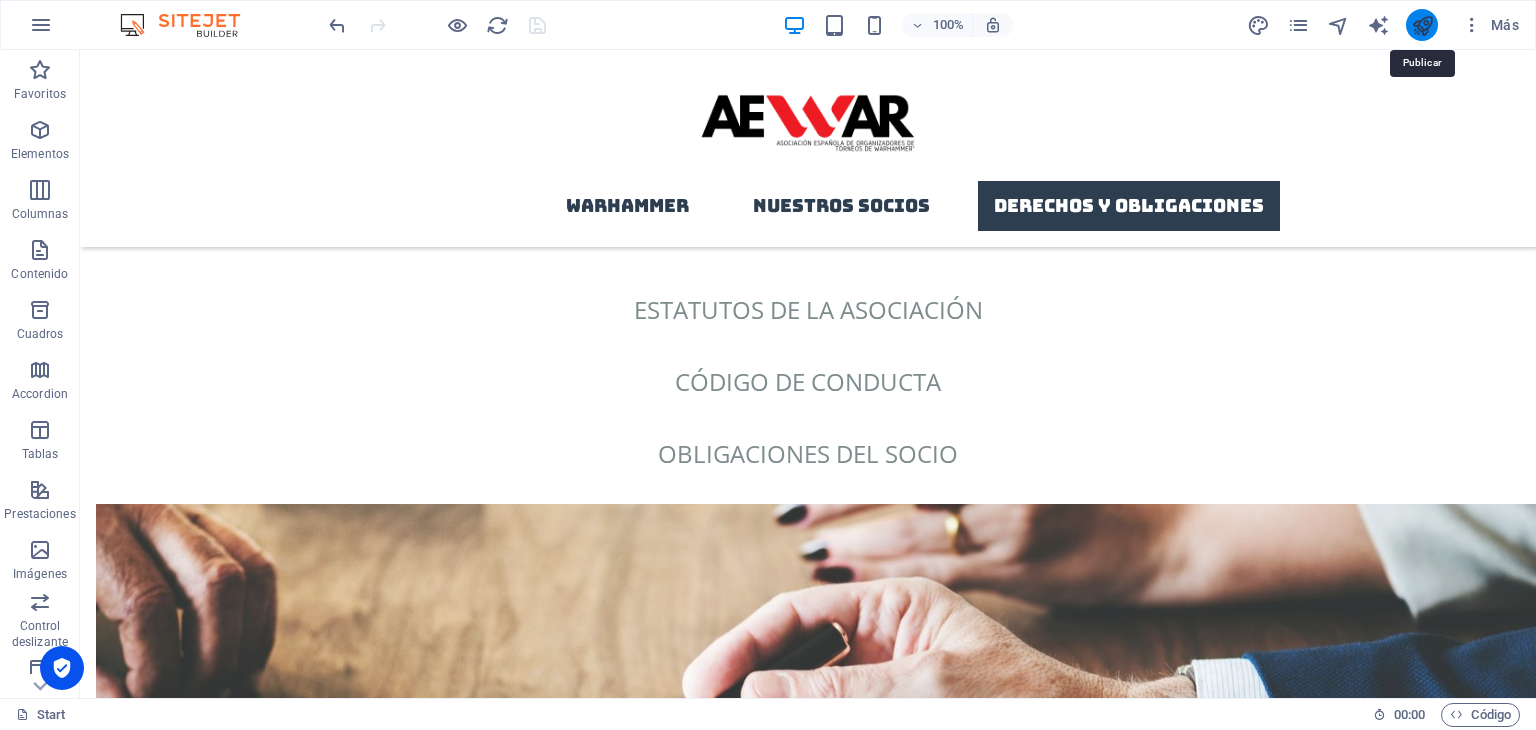 click at bounding box center [1422, 25] 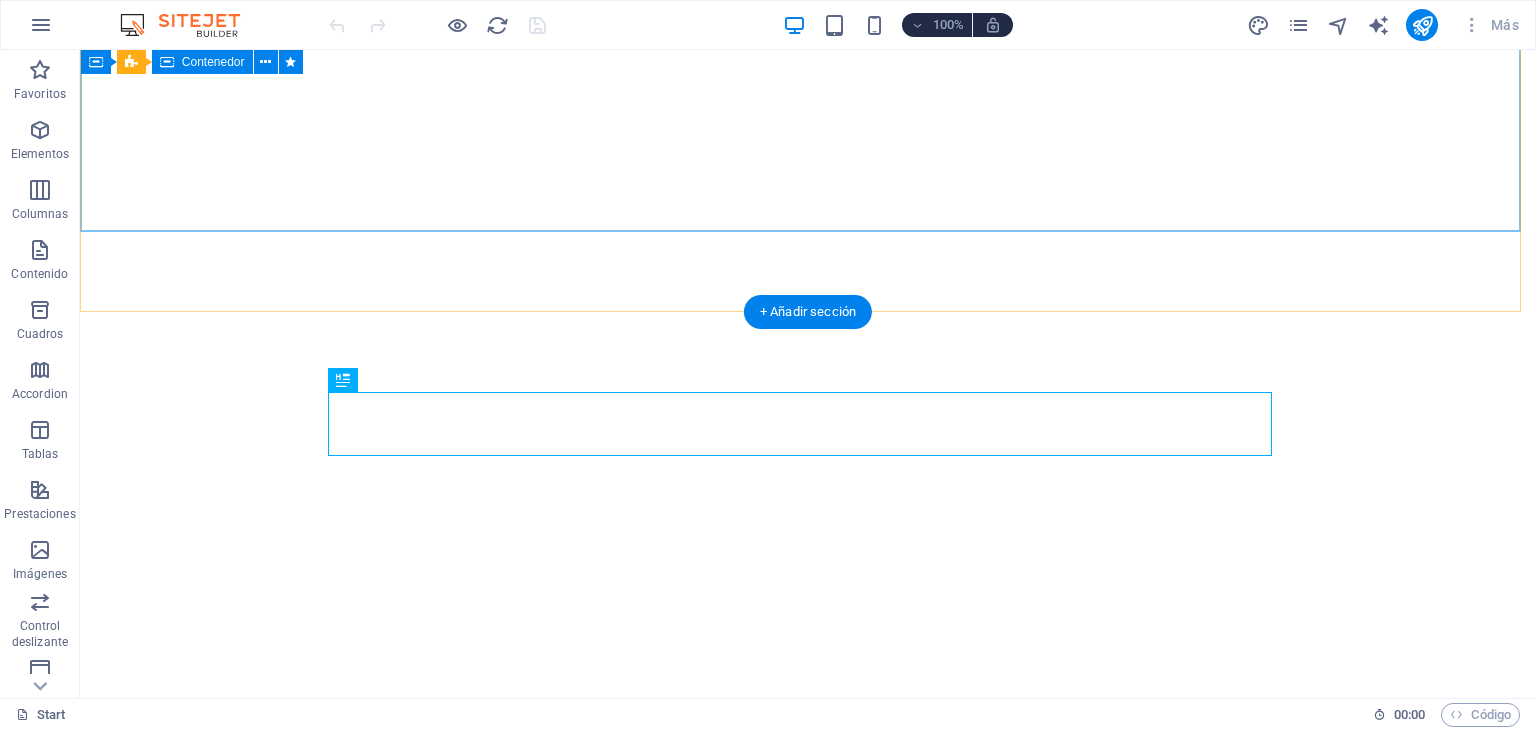scroll, scrollTop: 0, scrollLeft: 0, axis: both 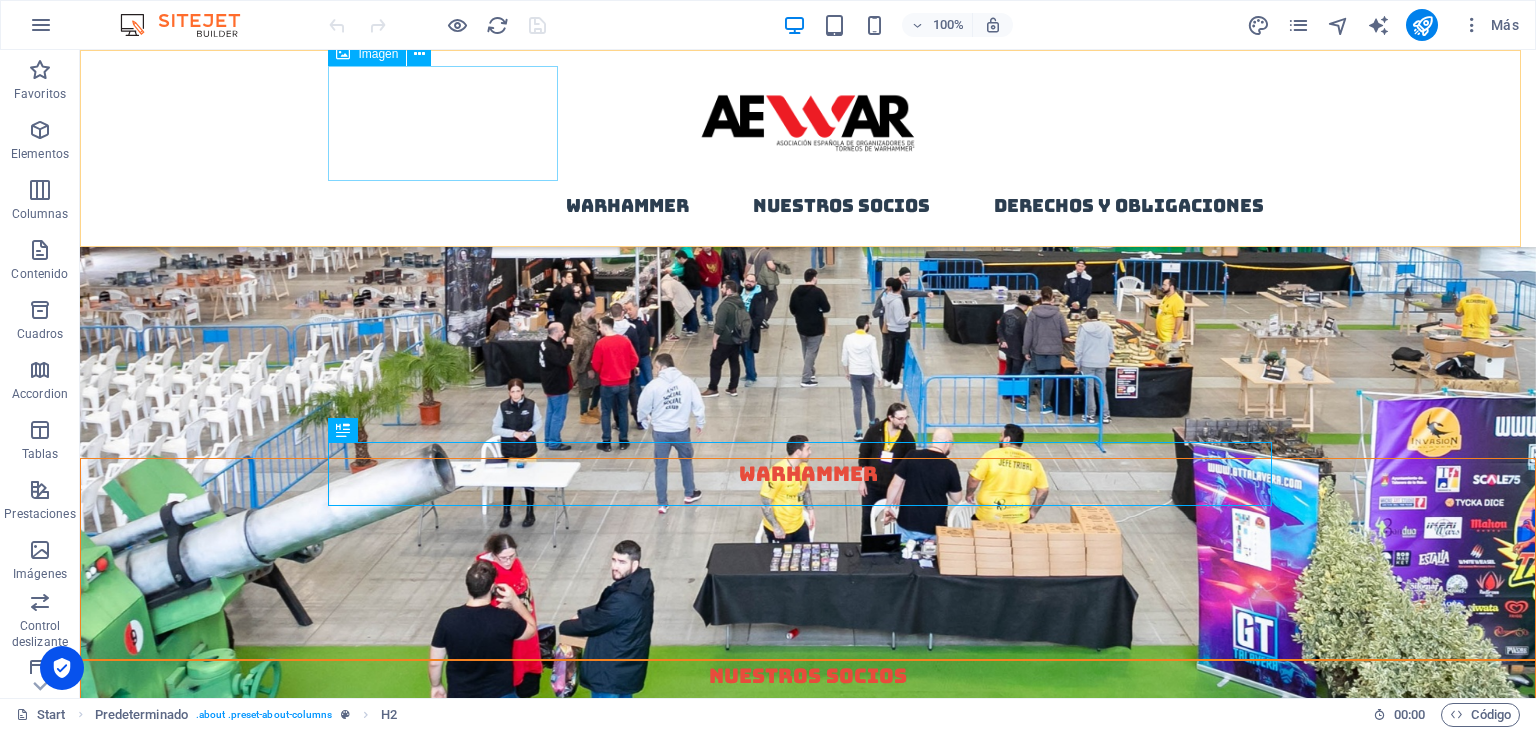 click at bounding box center [808, 123] 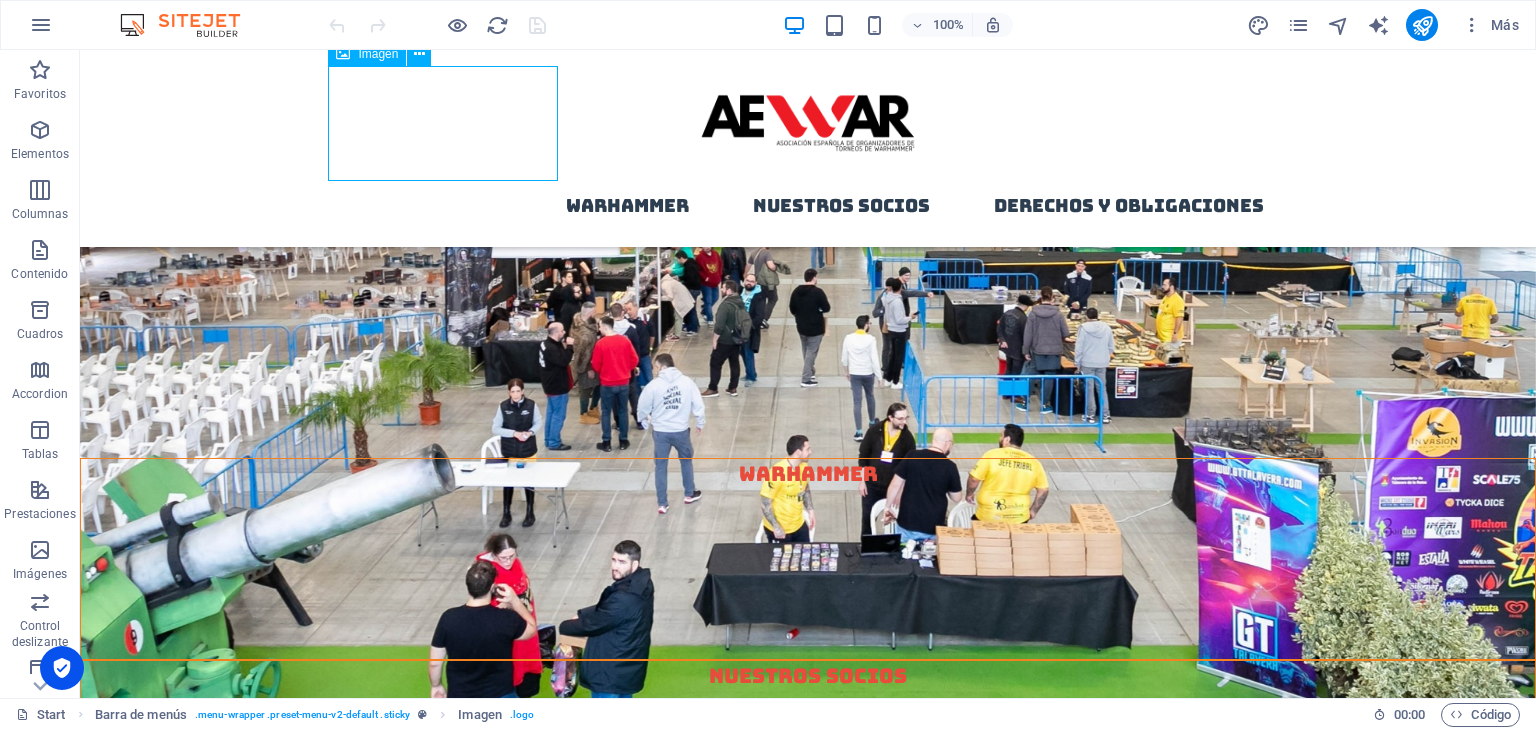 click at bounding box center [808, 123] 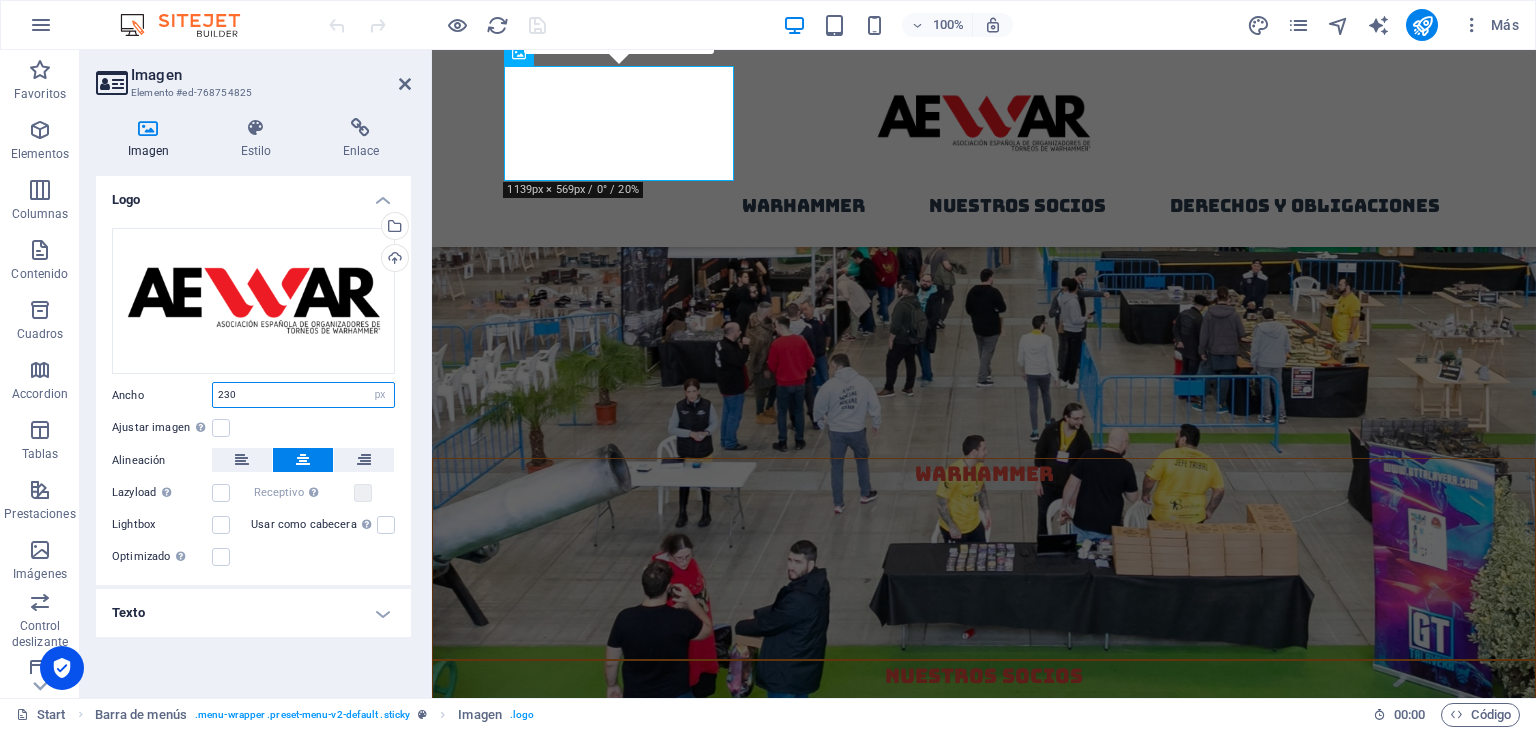 click on "230" at bounding box center [303, 395] 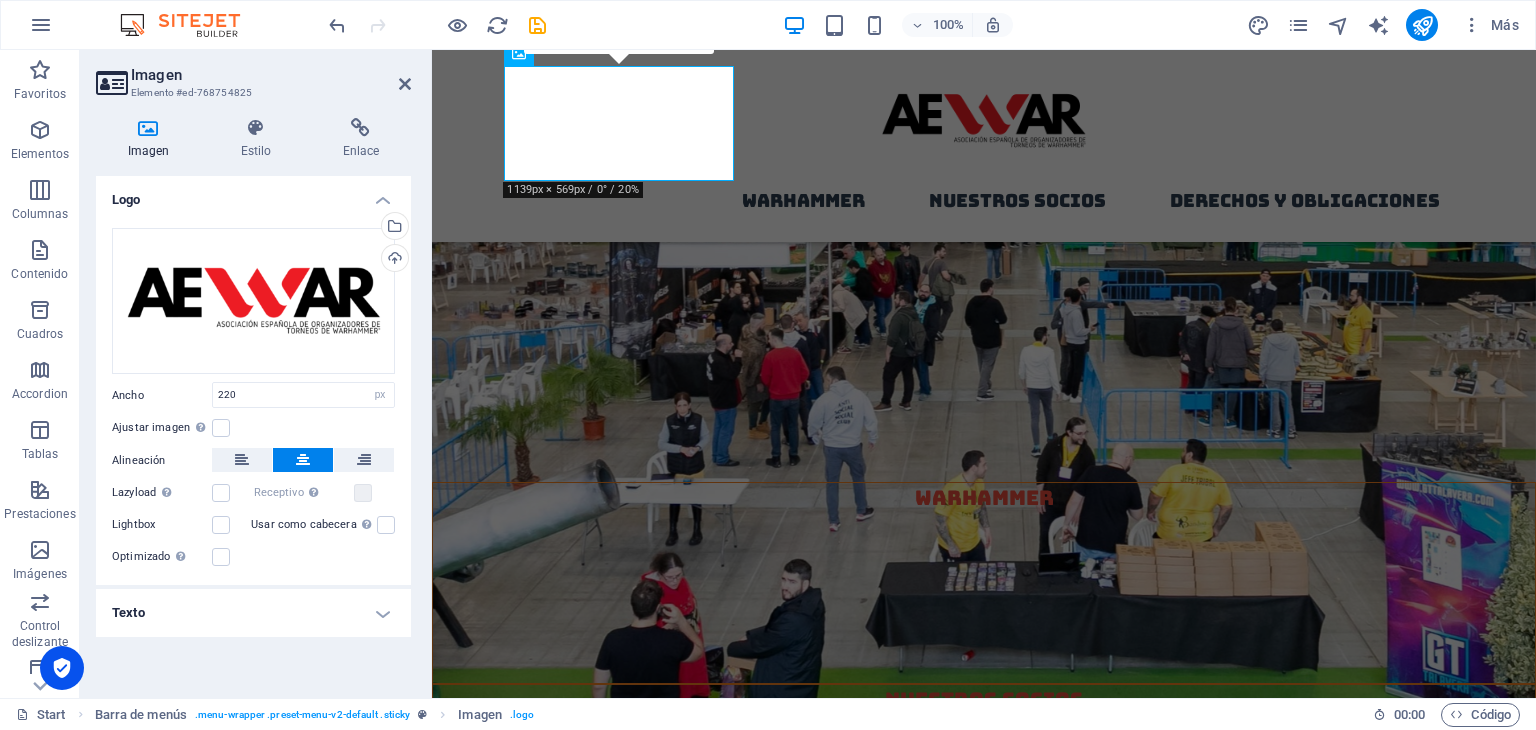 click on "Ancho" at bounding box center [162, 395] 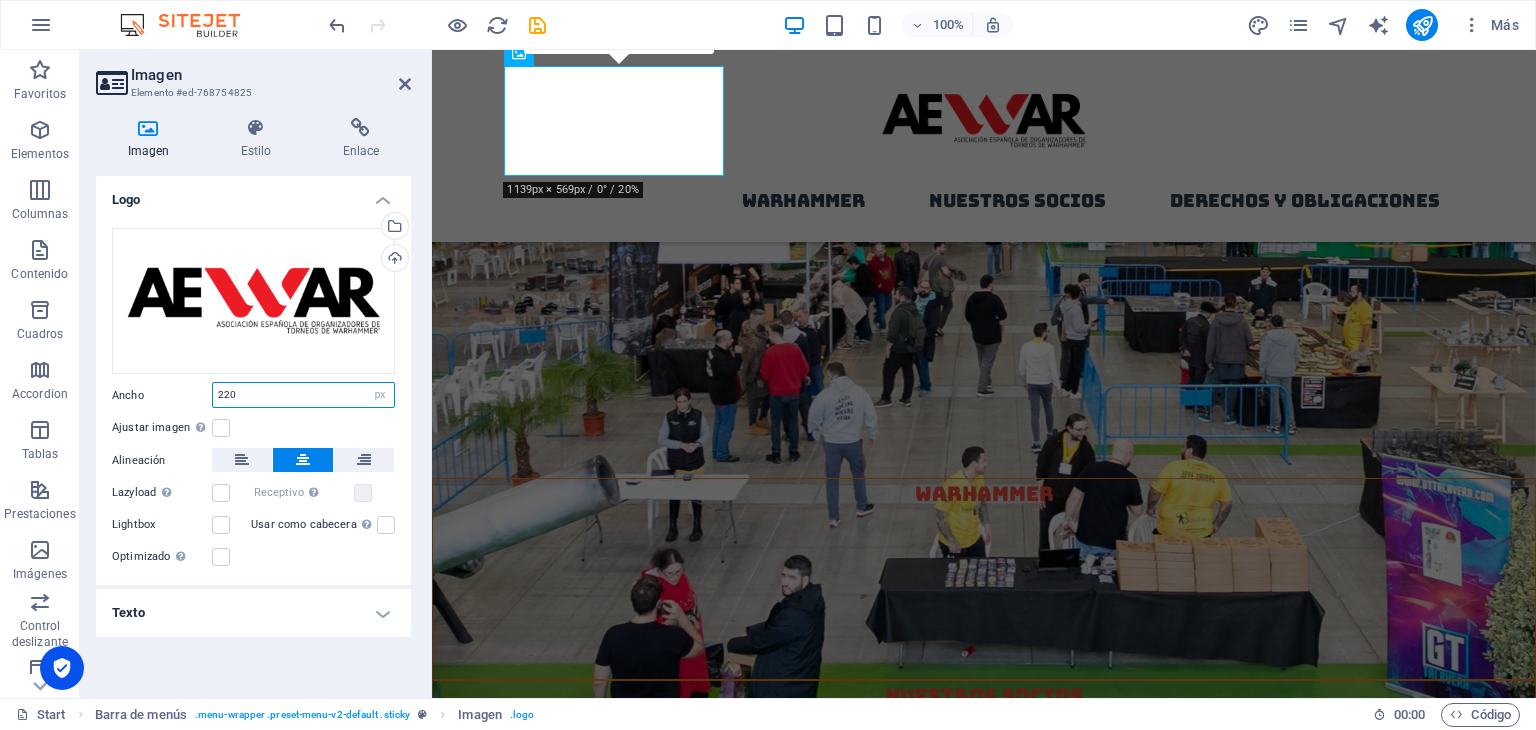 click on "220" at bounding box center (303, 395) 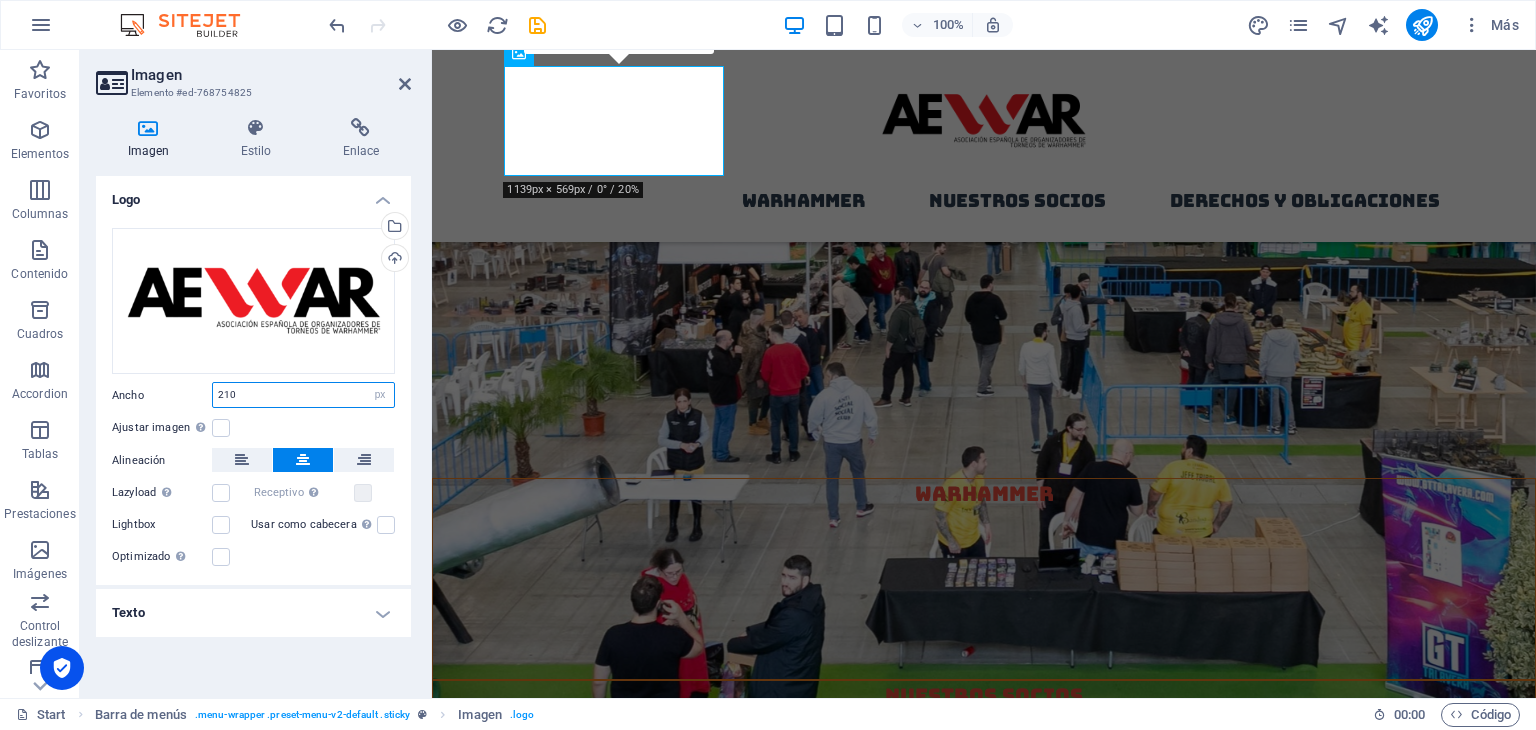 type on "210" 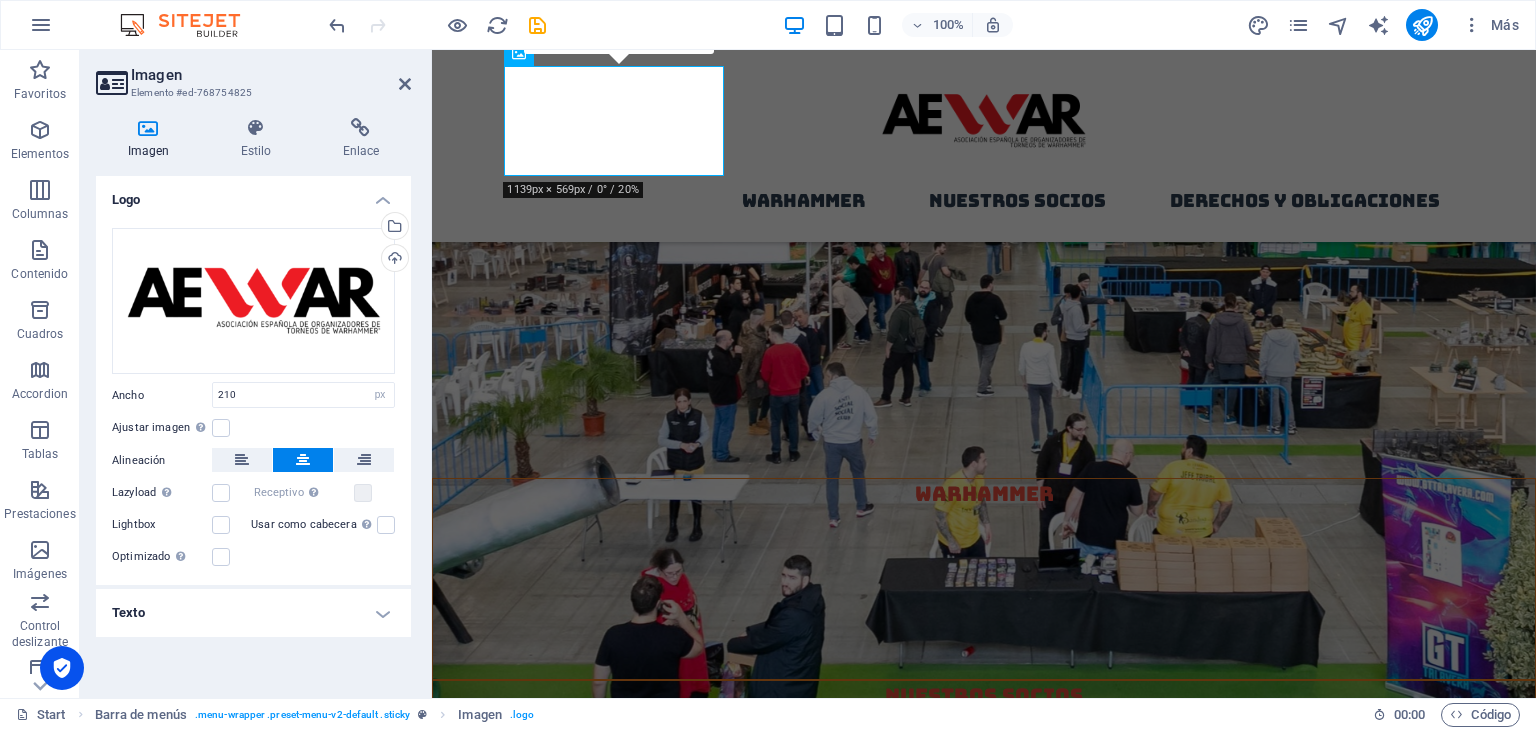 click on "Ancho" at bounding box center (162, 395) 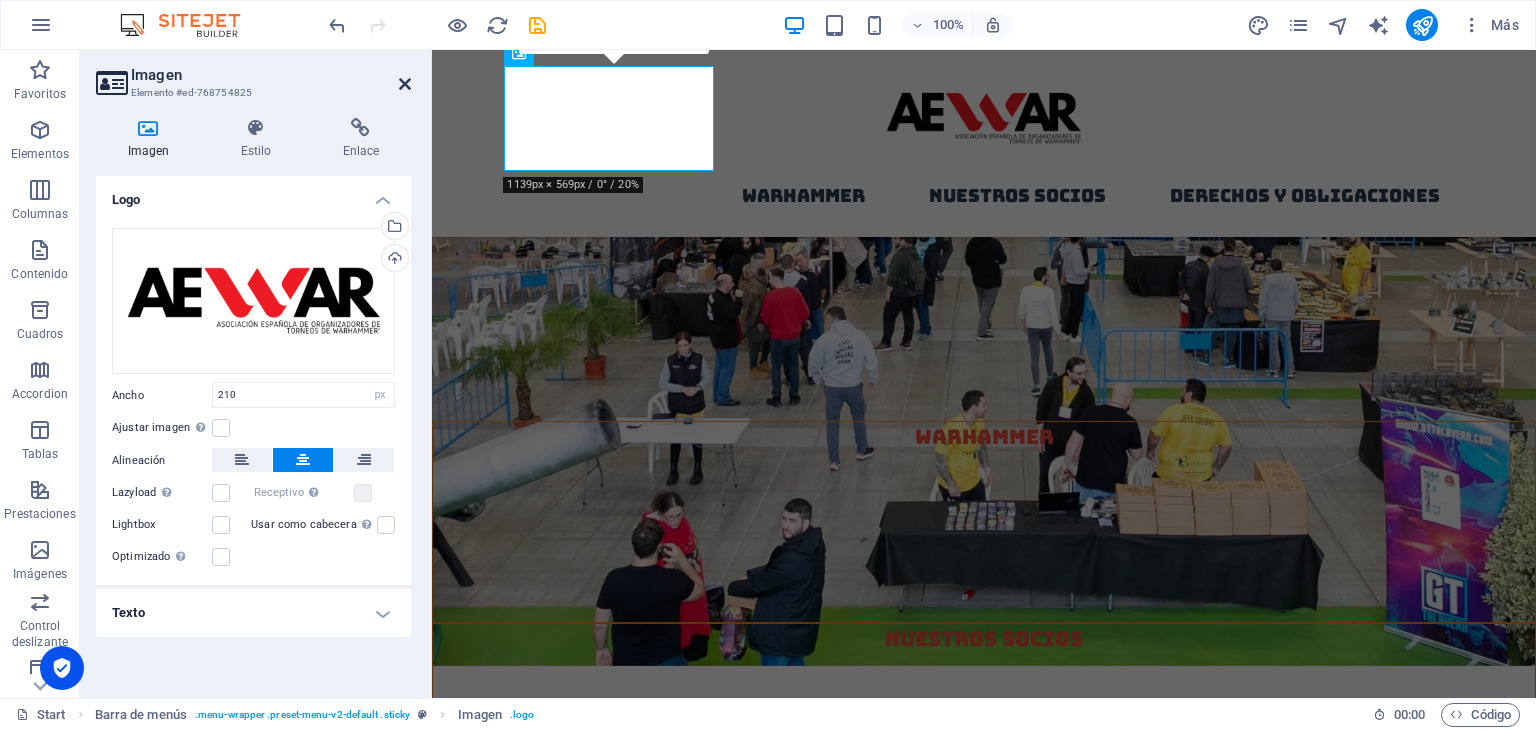 click at bounding box center (405, 84) 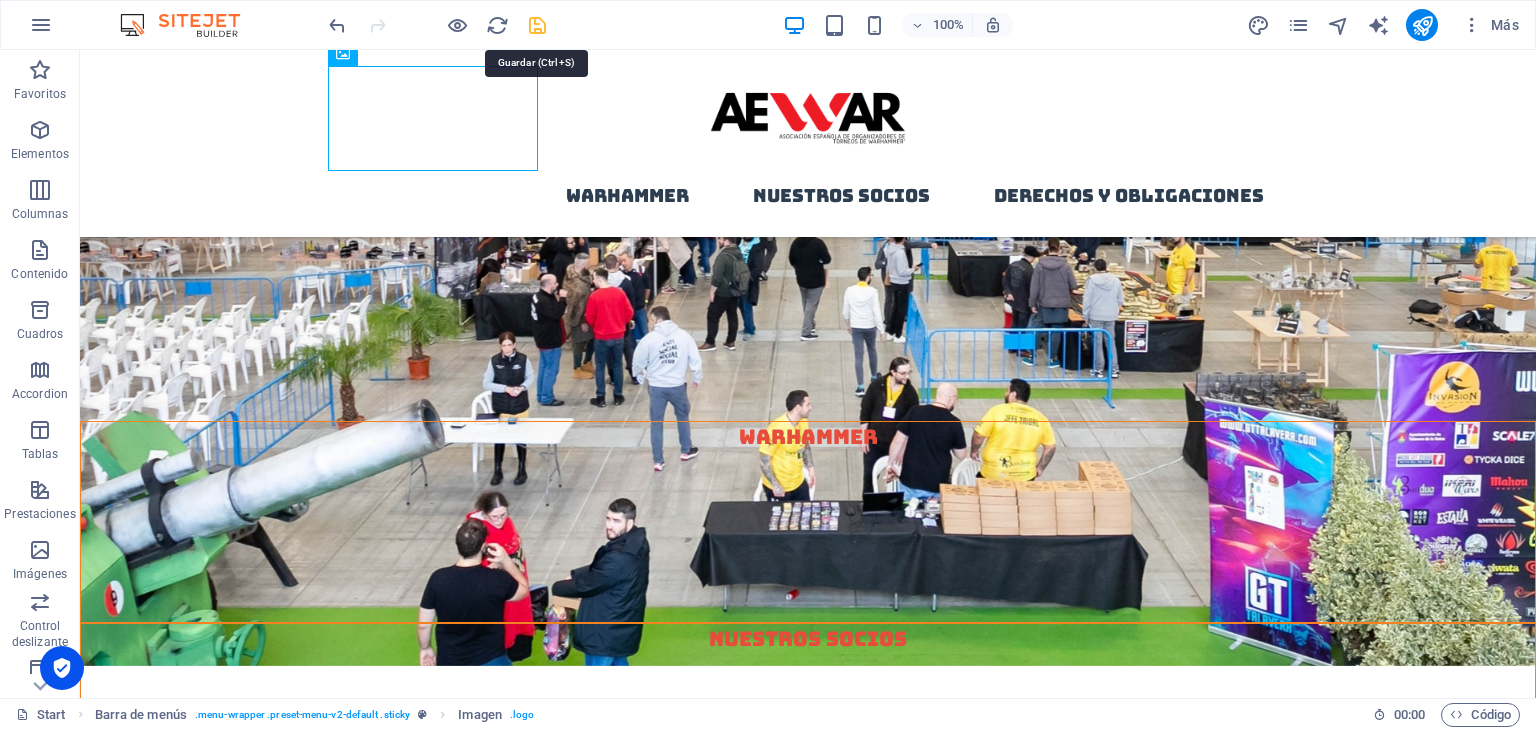click at bounding box center [537, 25] 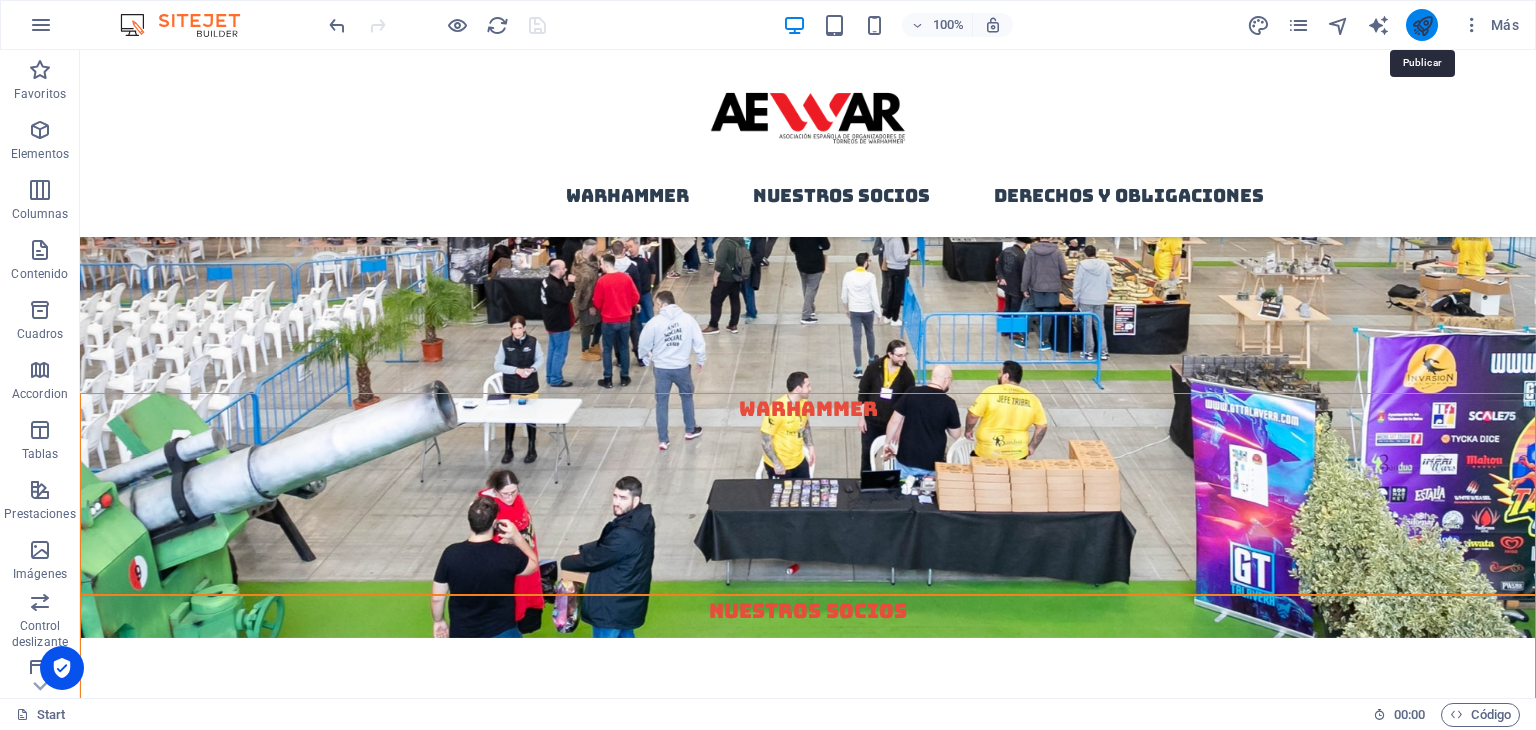 click at bounding box center (1422, 25) 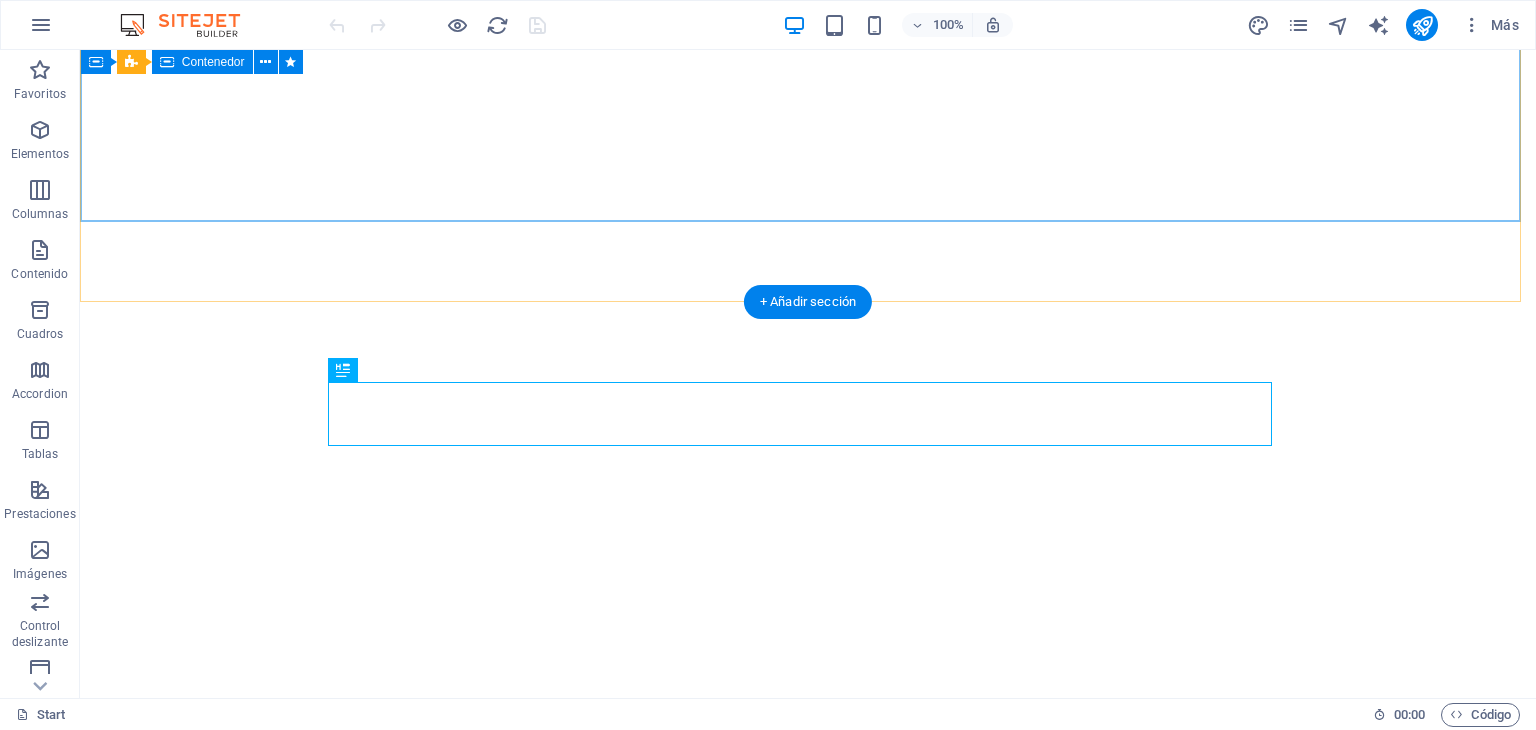 scroll, scrollTop: 0, scrollLeft: 0, axis: both 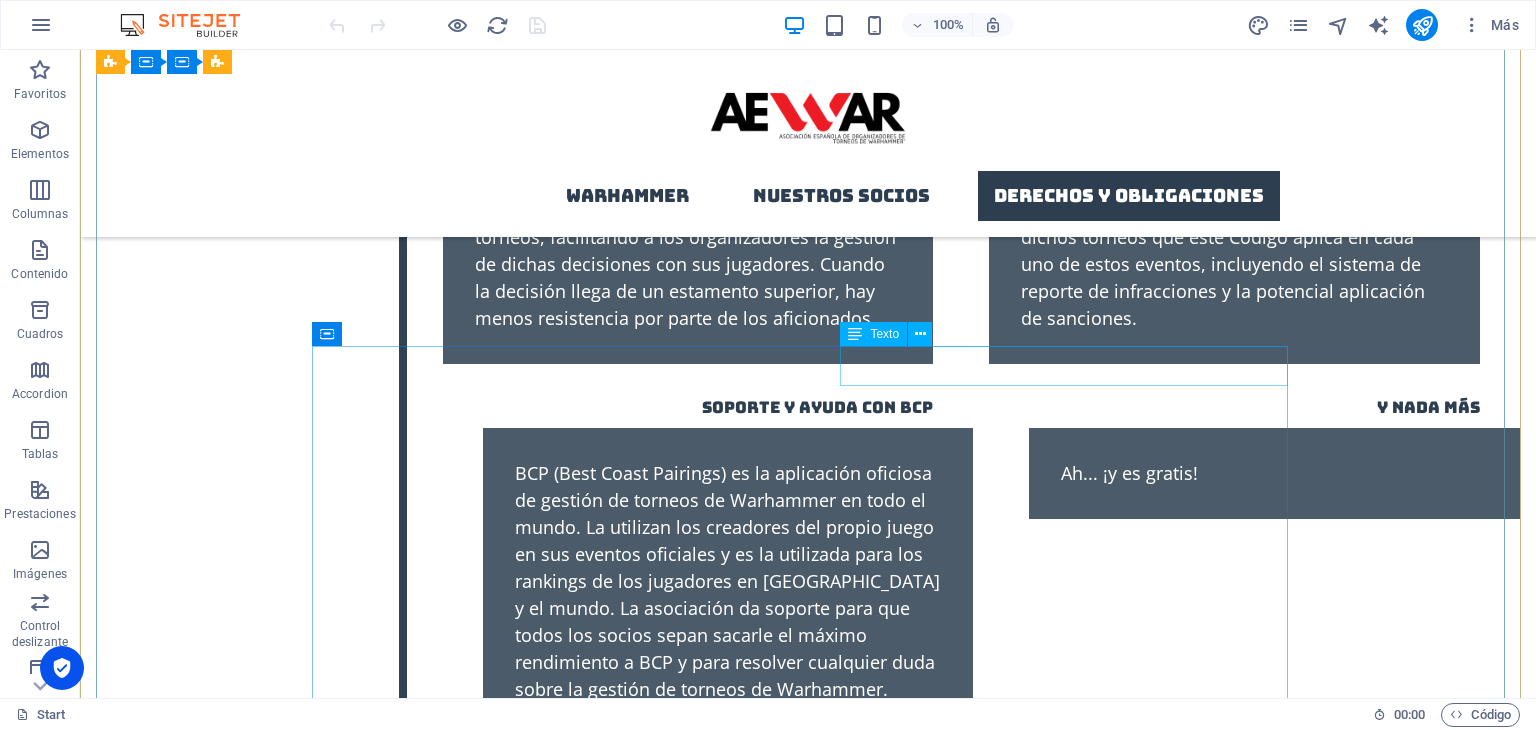 click on "coordinación de españoles en grandes eventos internacionales" at bounding box center [728, 1467] 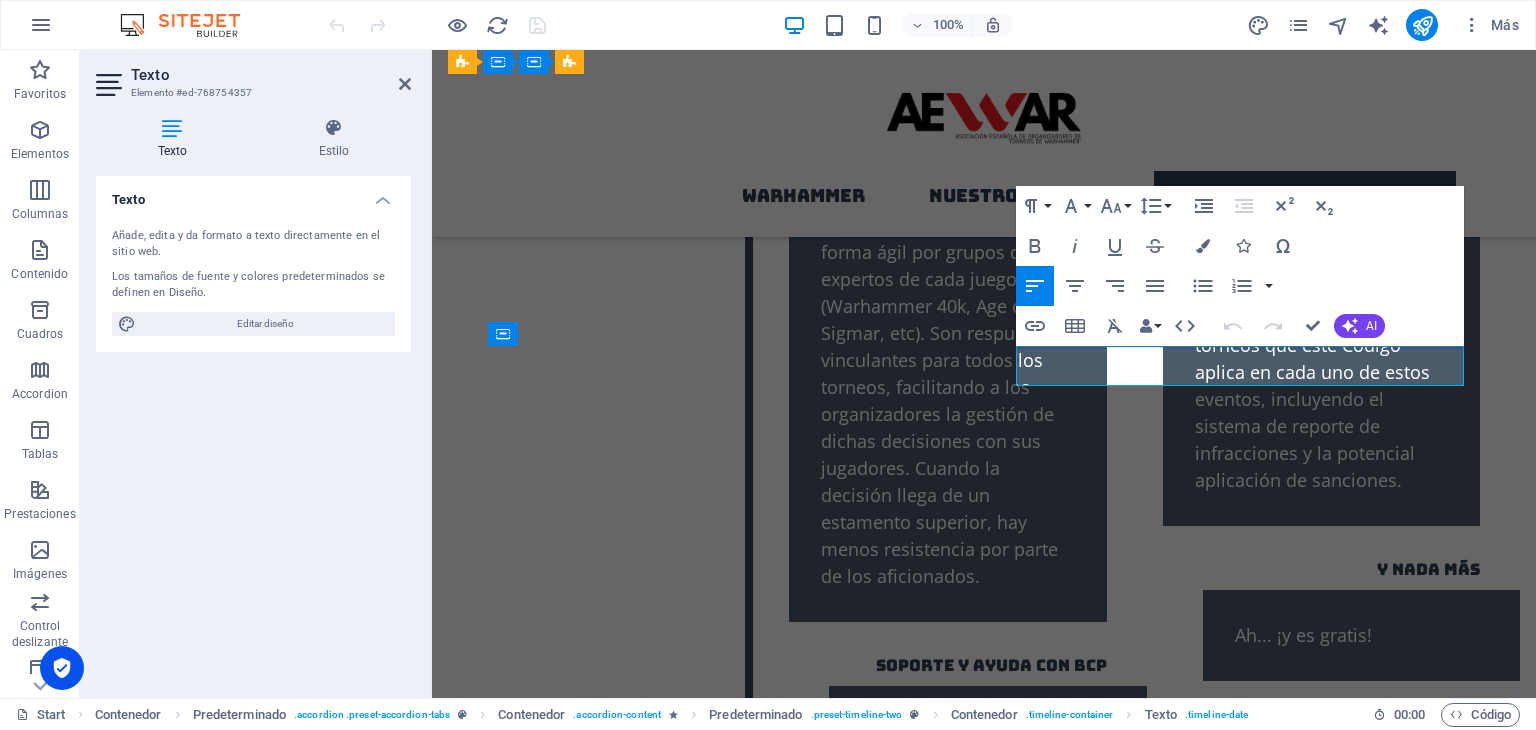 click on "coordinación de españoles en grandes eventos internacionales" at bounding box center (988, 2238) 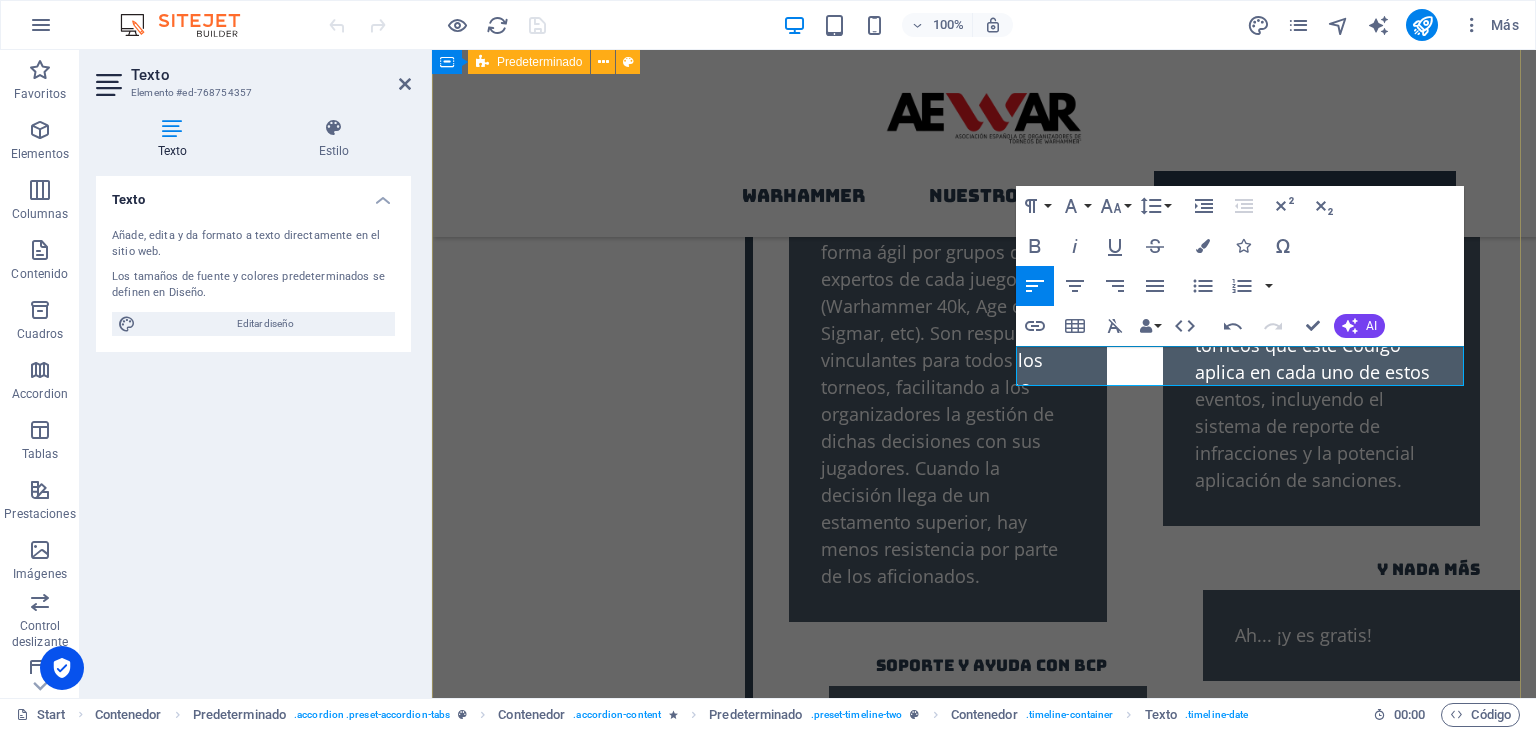 click on "lo que proporciona aewar lo que proporciona aewar consulta de reglas Los organizadores socios pueden consultar todo tipo de reglas de Warhammer, que son respondidas de forma ágil por grupos de expertos de cada juego (Warhammer 40k, Age of Sigmar, etc). Son respuestas vinculantes para todos los torneos, facilitando a los organizadores la gestión de dichas decisiones con sus jugadores. Cuando la decisión llega de un estamento superior, hay menos resistencia por parte de los aficionados. Soporte y ayuda con bcp BCP (Best Coast Pairings) es la aplicación oficiosa de gestión de torneos de Warhammer en todo el mundo. La utilizan los creadores del propio juego en sus eventos oficiales y es la utilizada para los rankings de los jugadores en España y el mundo. La asociación da soporte para que todos los socios sepan sacarle el máximo rendimiento a BCP y para resolver cualquier duda sobre la gestión de torneos de Warhammer. facilitar y coordinar ayudas externas una comunidad de juego limpio lo que pide aewar" at bounding box center (984, 1347) 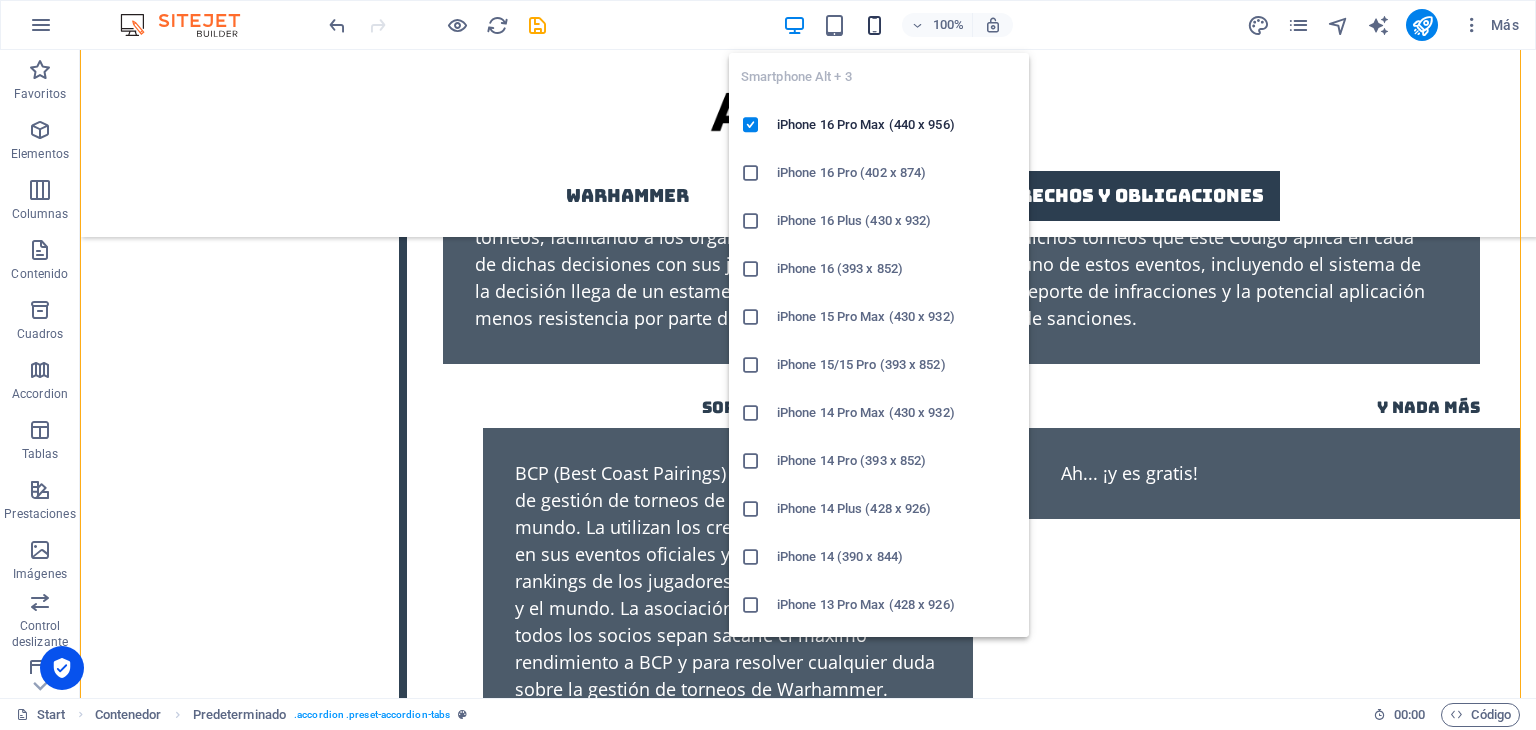 click at bounding box center (874, 25) 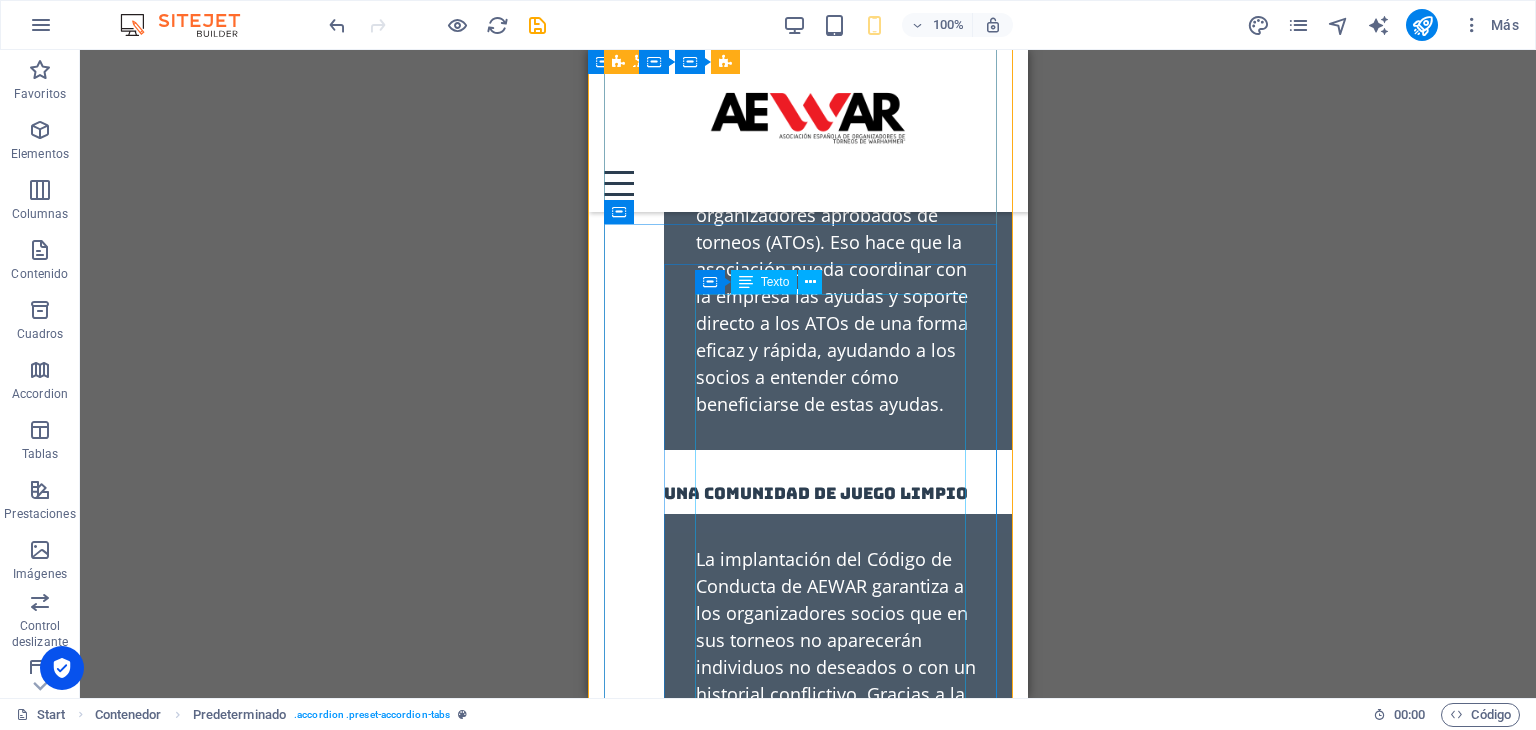 scroll, scrollTop: 5005, scrollLeft: 0, axis: vertical 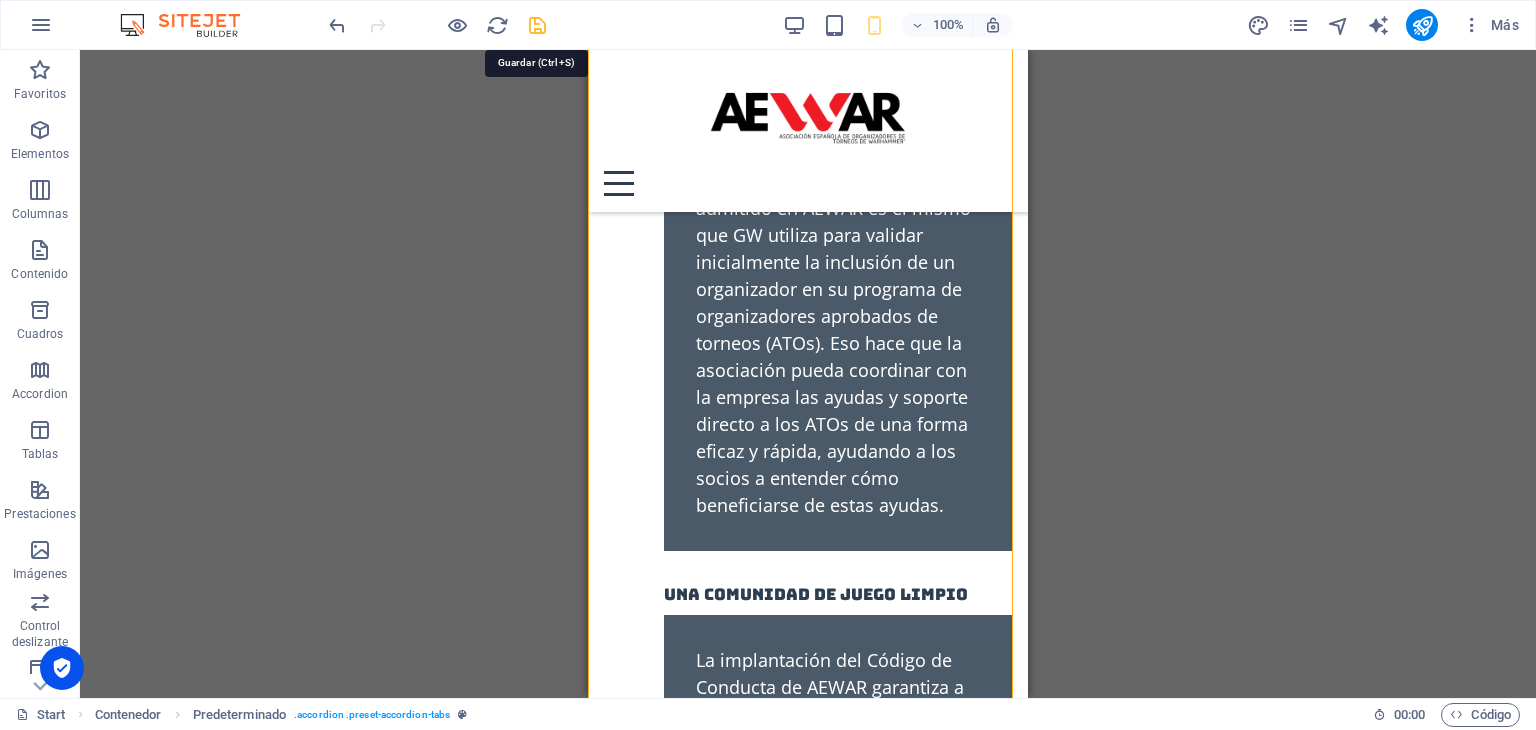 click at bounding box center [537, 25] 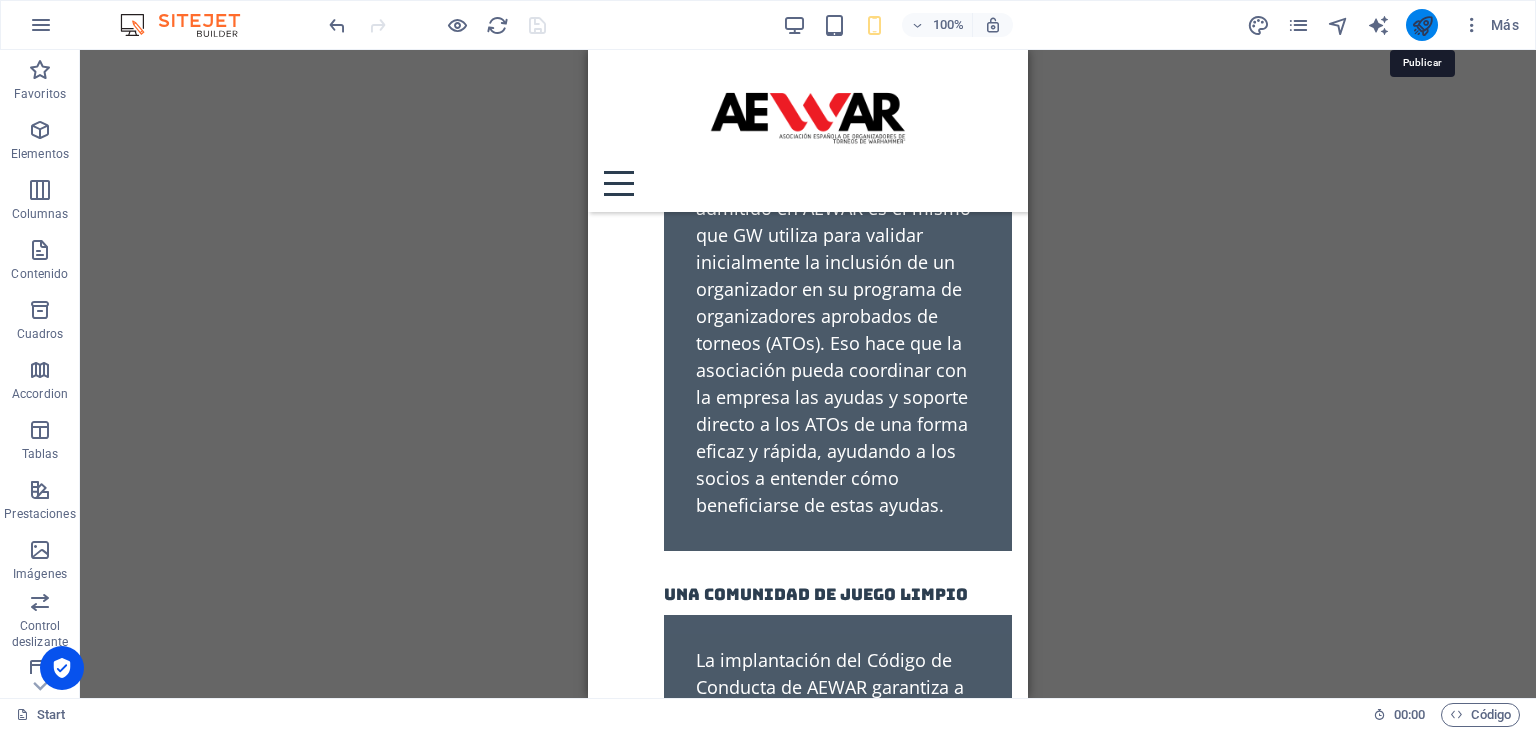 click at bounding box center (1422, 25) 